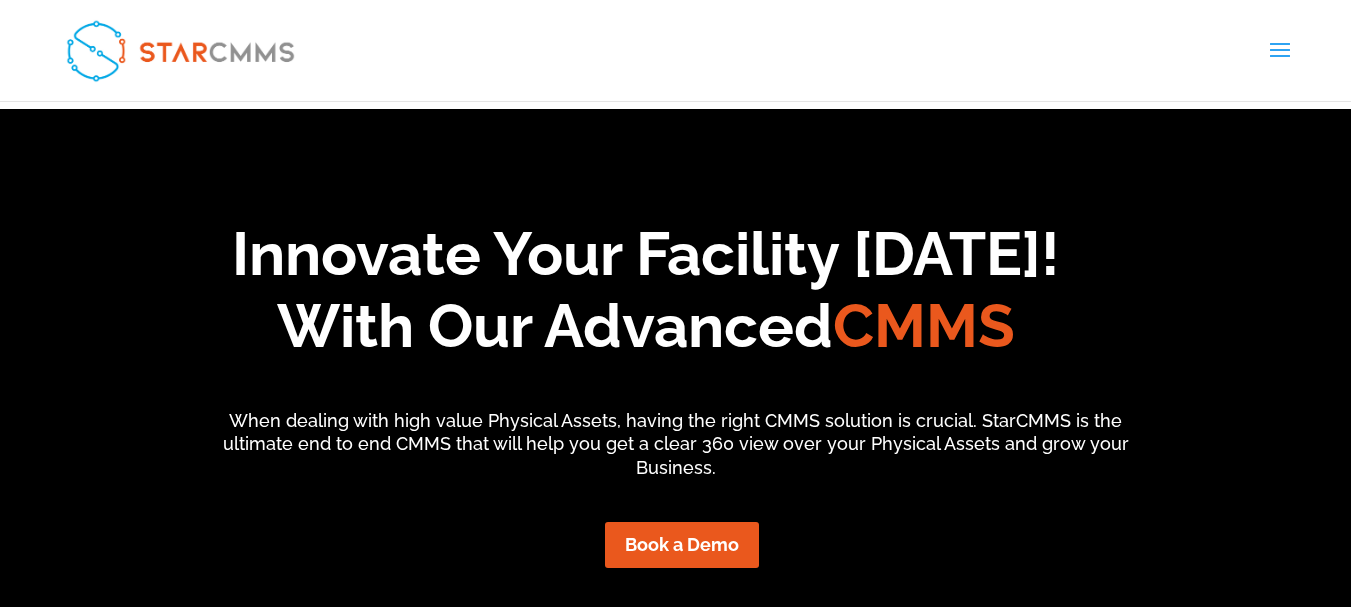 scroll, scrollTop: 0, scrollLeft: 0, axis: both 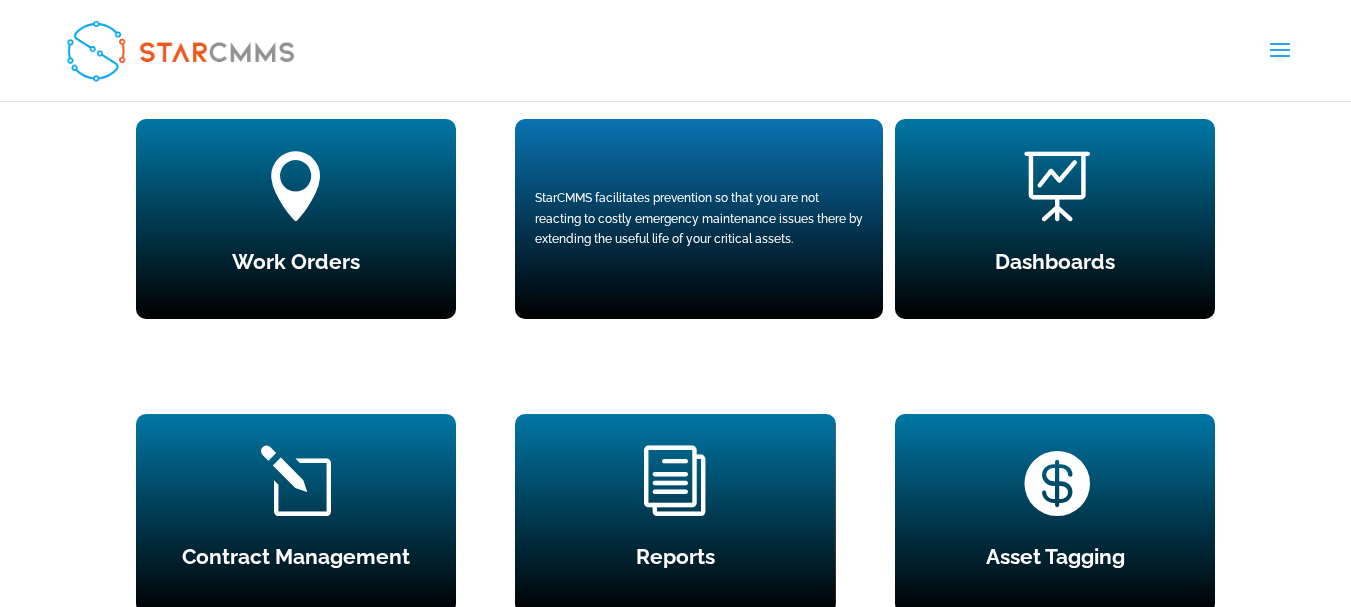 click on "StarCMMS facilitates prevention so that you are not reacting to costly emergency maintenance issues there by extending the useful life of your critical assets." at bounding box center [699, 218] 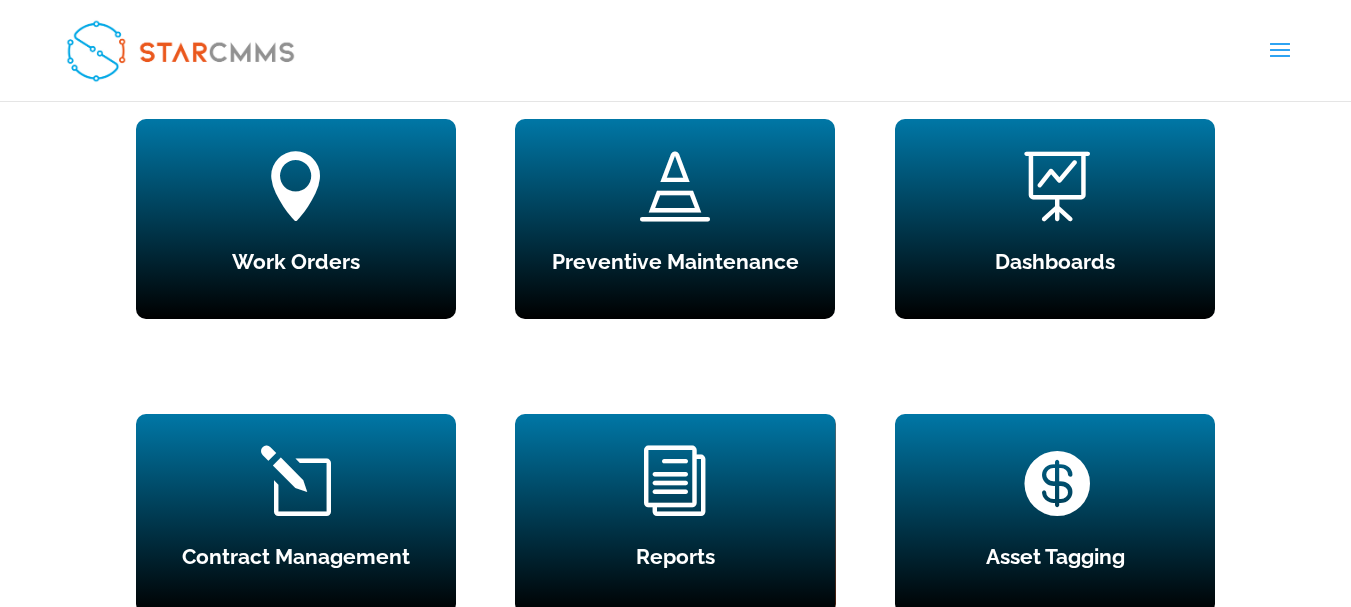 click on "Case studies" at bounding box center (0, 0) 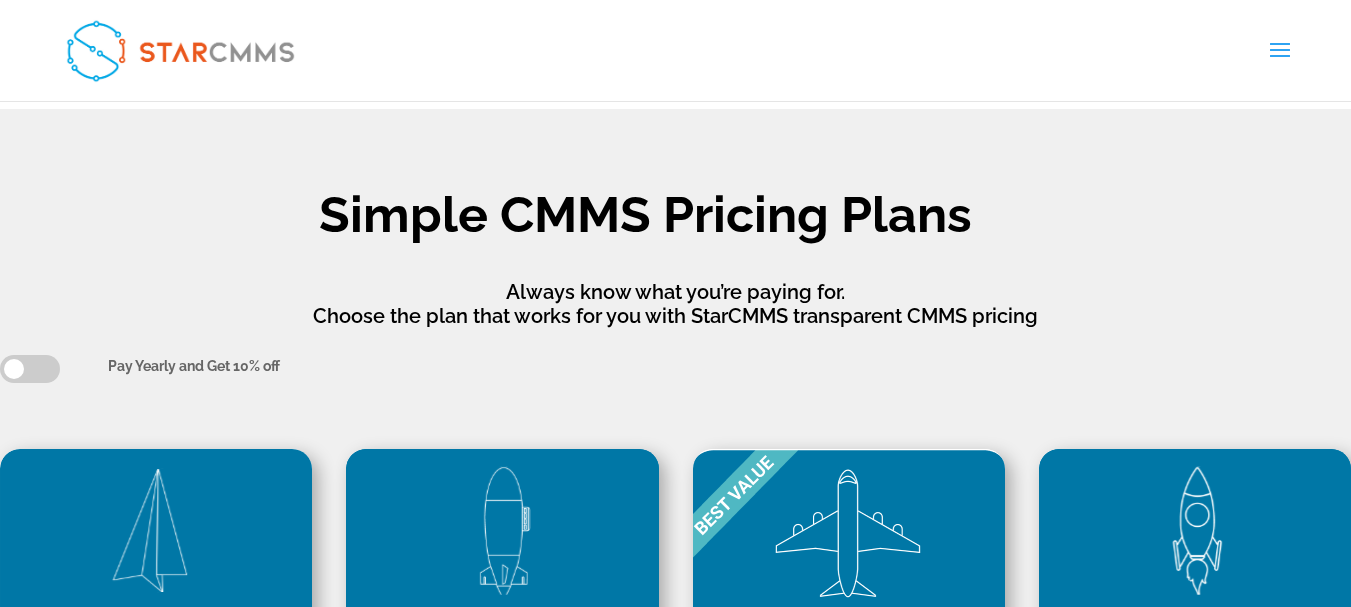 scroll, scrollTop: 0, scrollLeft: 0, axis: both 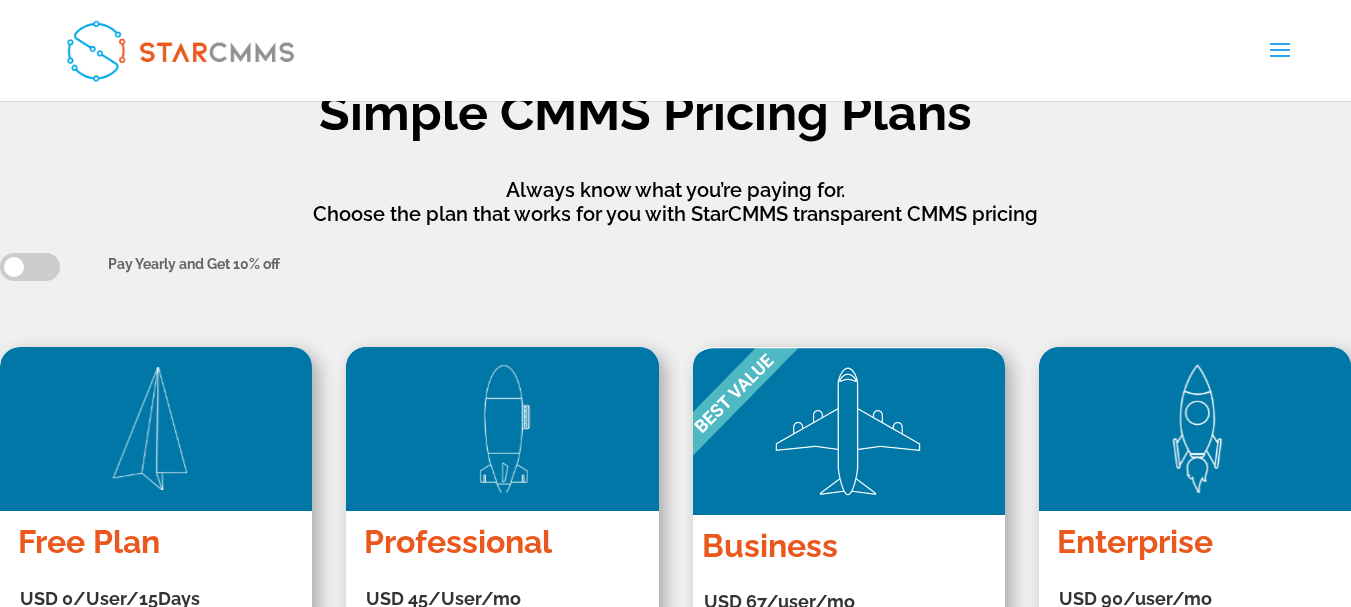 click on "Pay Yearly and Get 10% off" at bounding box center (675, 267) 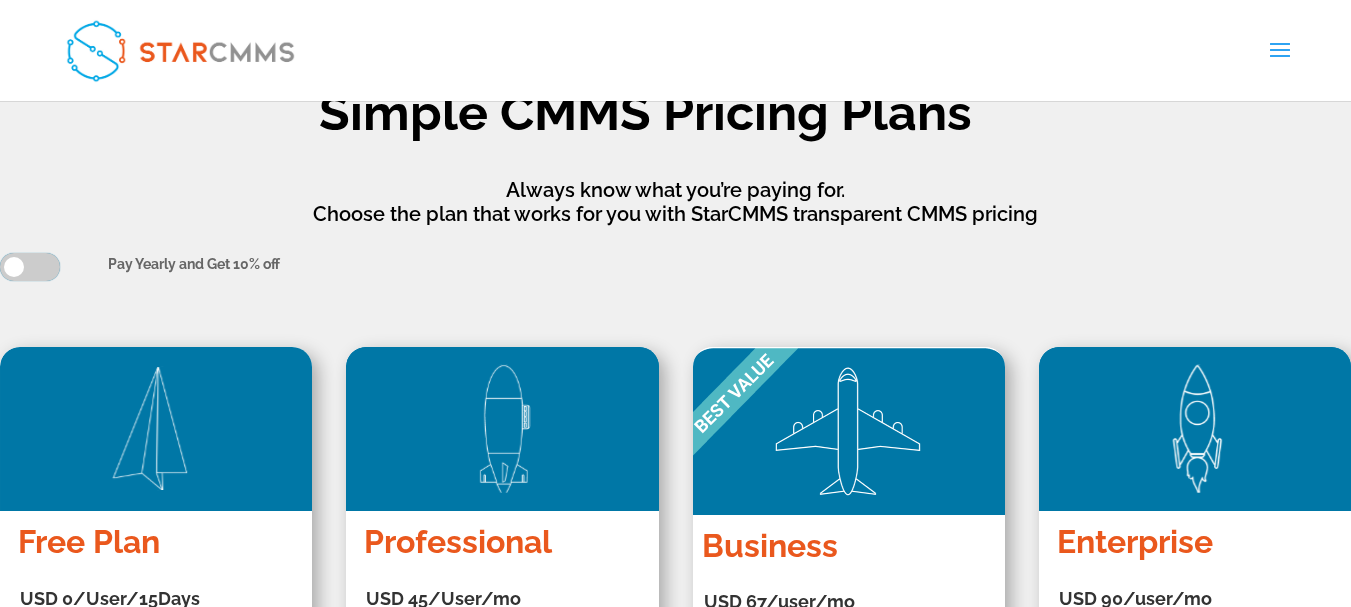 checkbox on "true" 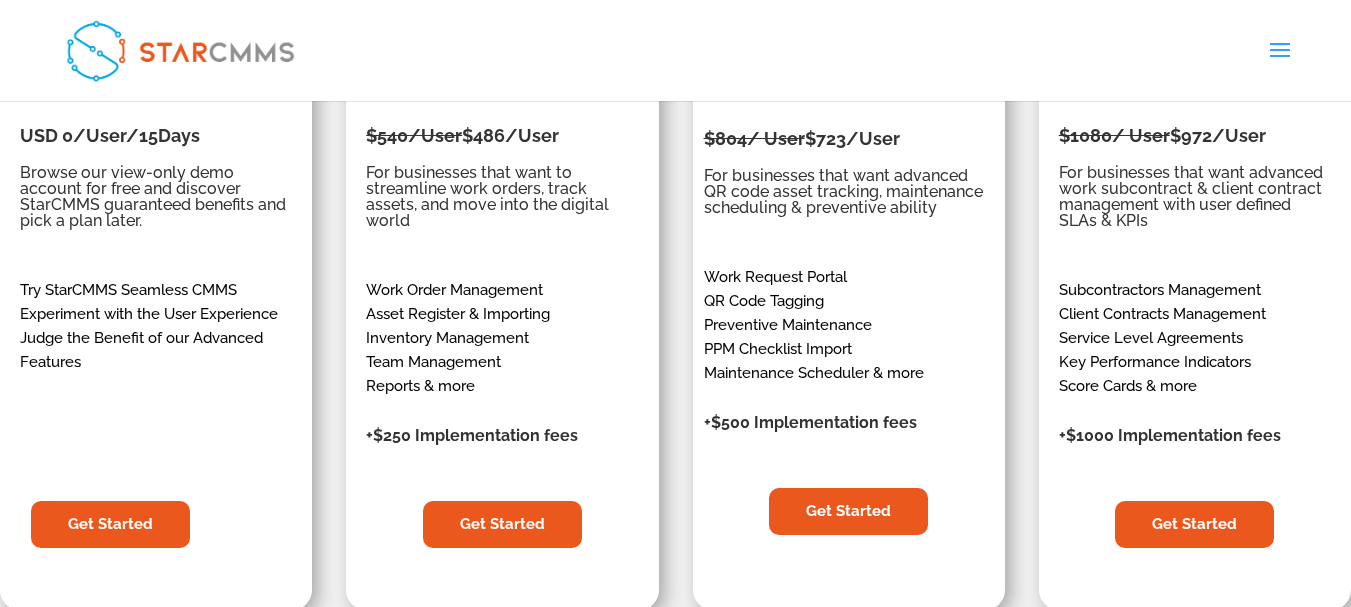 scroll, scrollTop: 621, scrollLeft: 0, axis: vertical 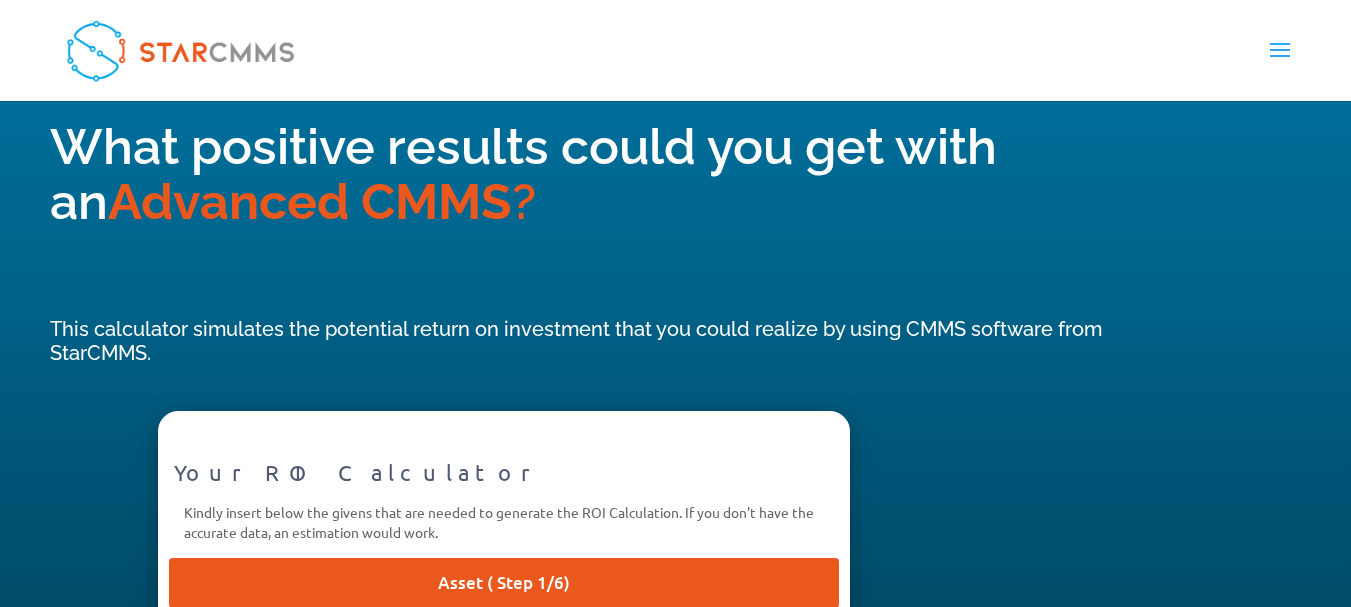 click on "Asset ( Step 1/6)" at bounding box center (504, 583) 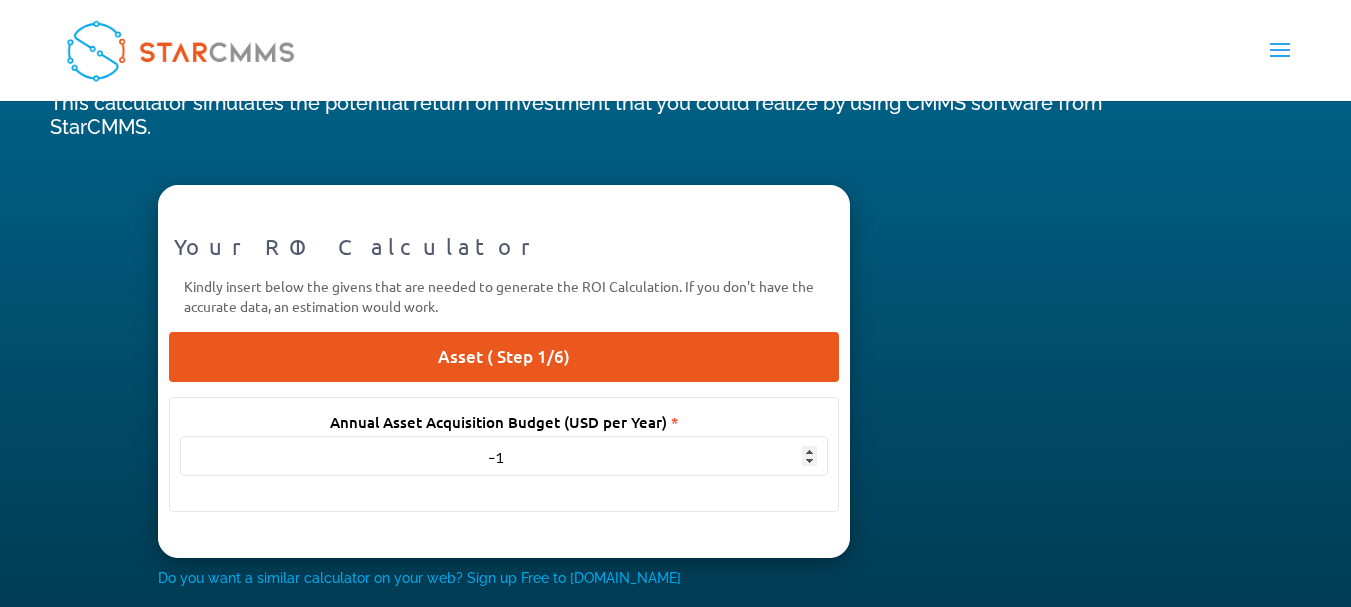 click on "-1" at bounding box center (504, 456) 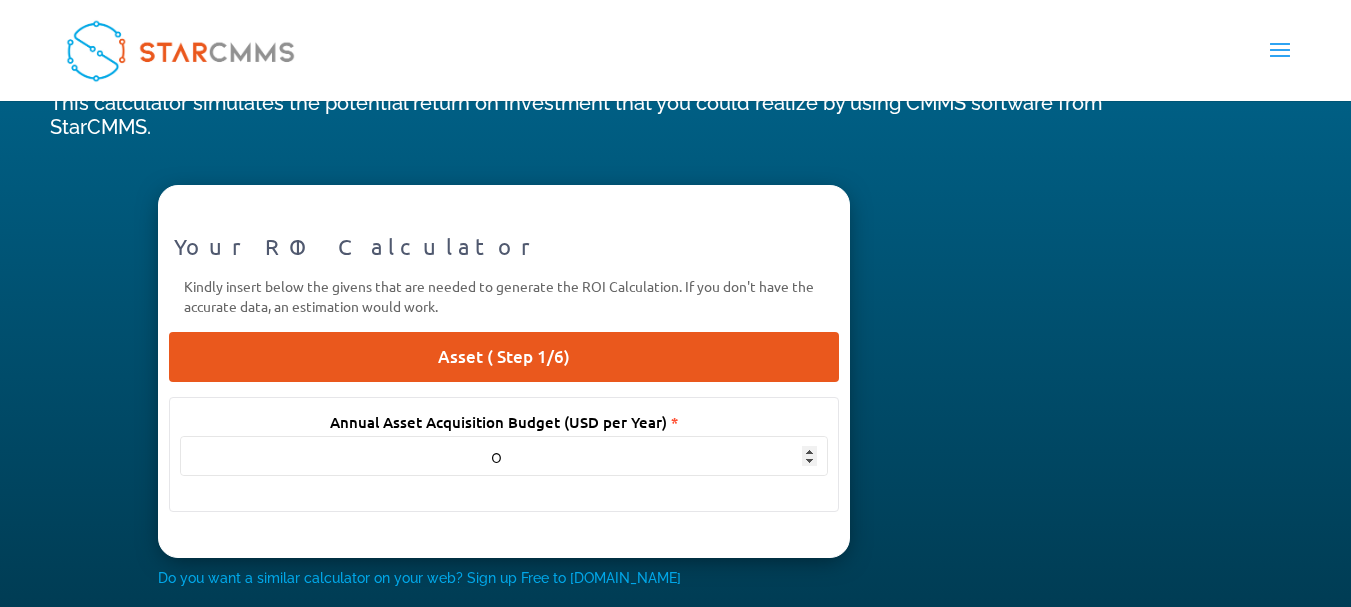 type on "0" 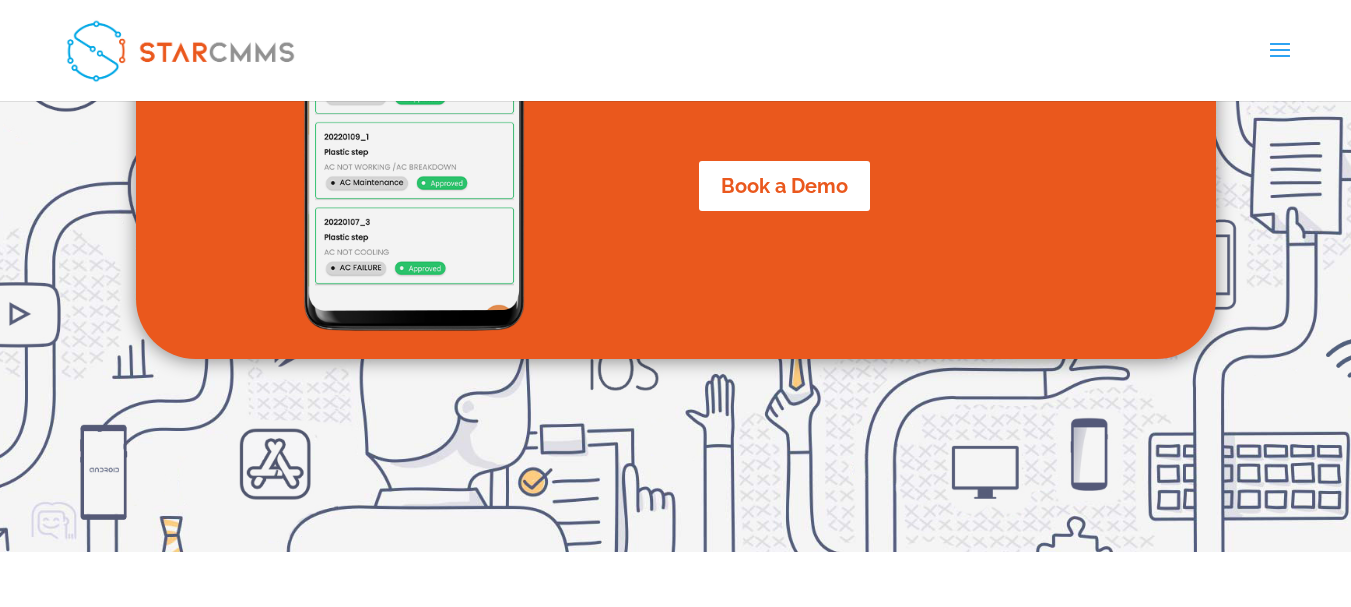 scroll, scrollTop: 4573, scrollLeft: 0, axis: vertical 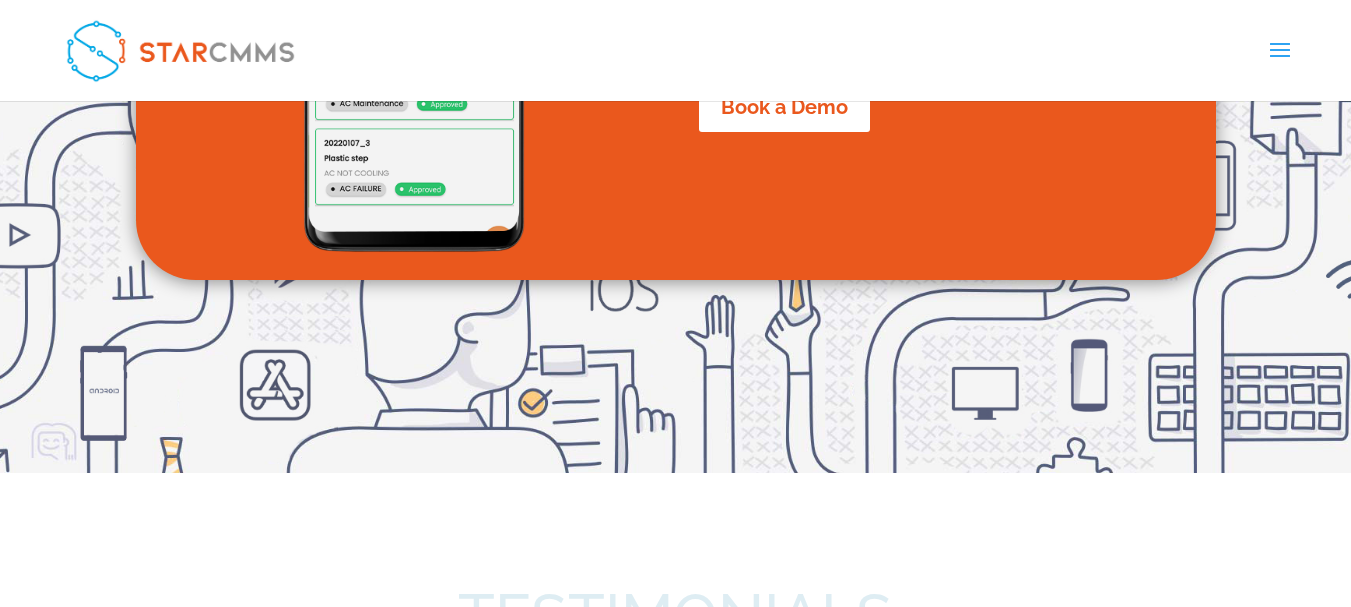 click on "What do we get when we subscribe?" at bounding box center [643, 1349] 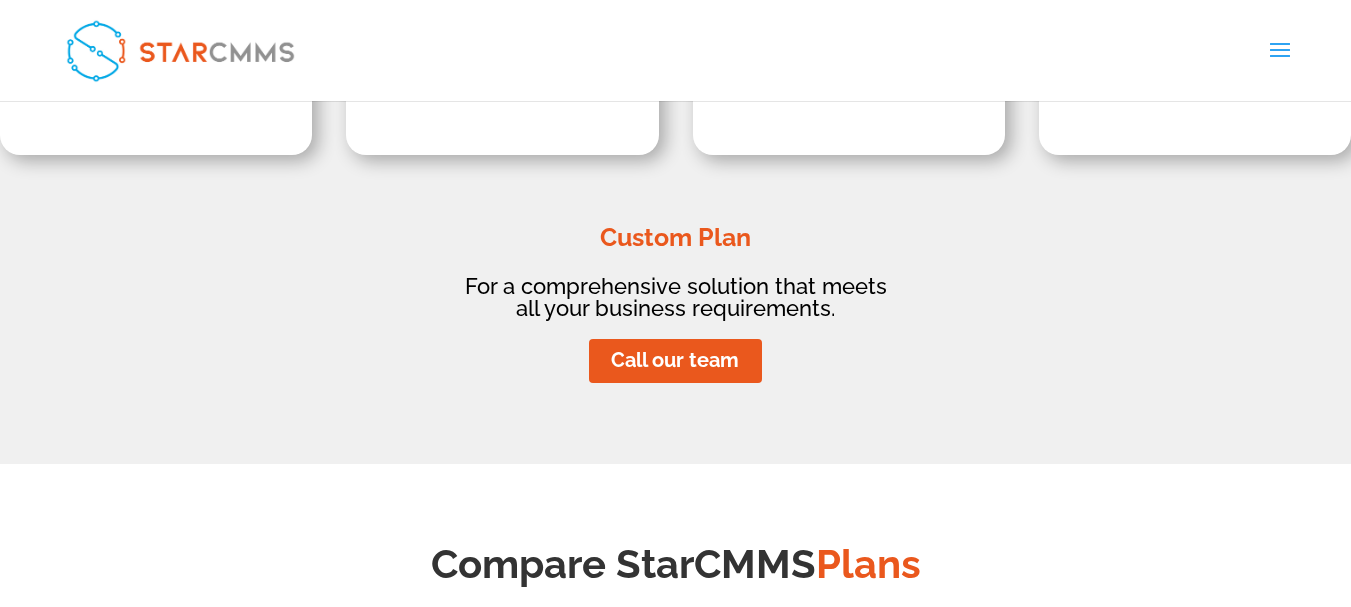 scroll, scrollTop: 380, scrollLeft: 0, axis: vertical 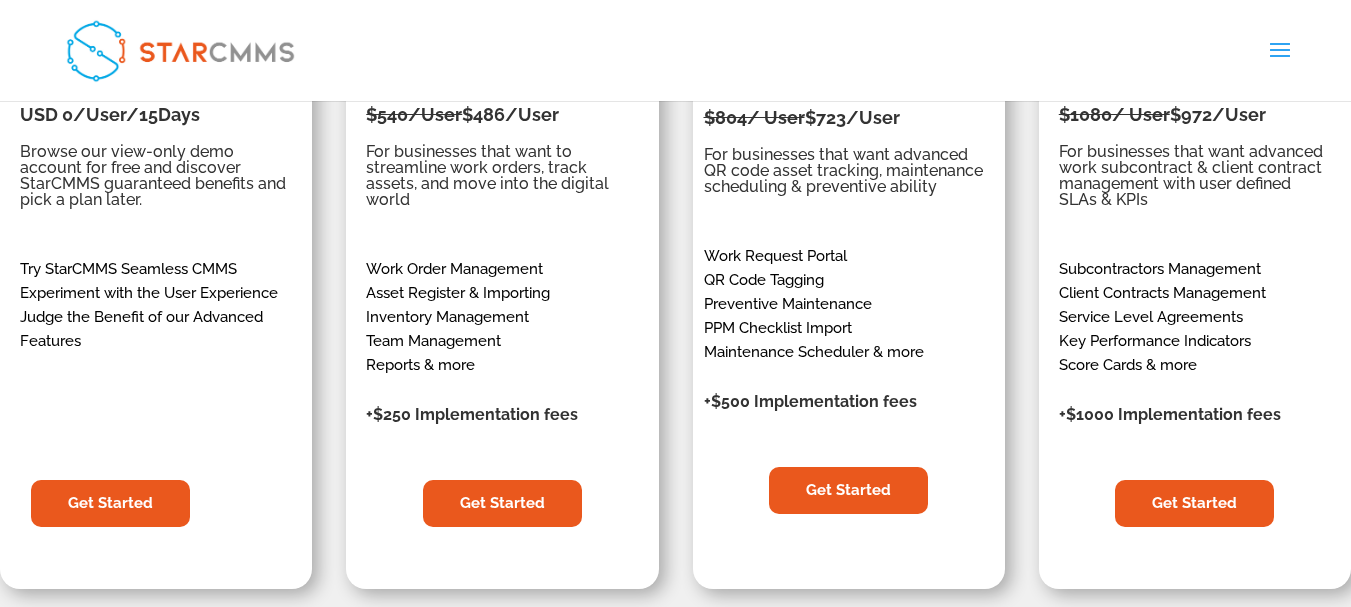 click on "+$500 Implementation fees" at bounding box center (810, 401) 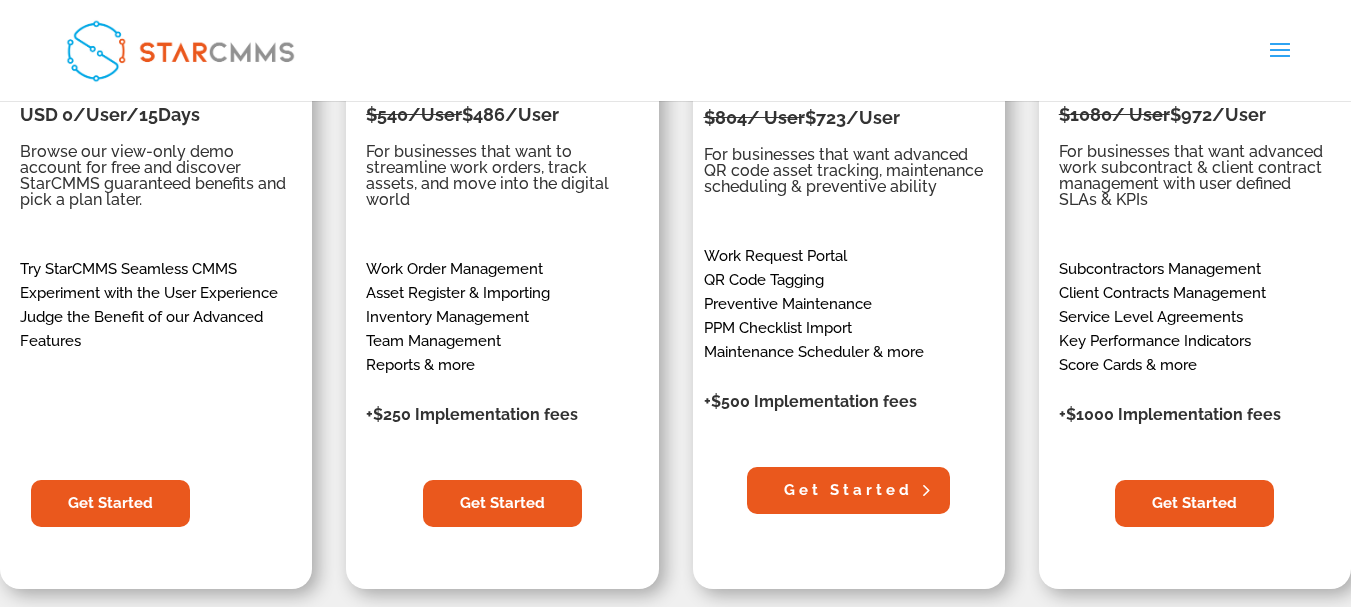 click on "Get Started" at bounding box center [848, 491] 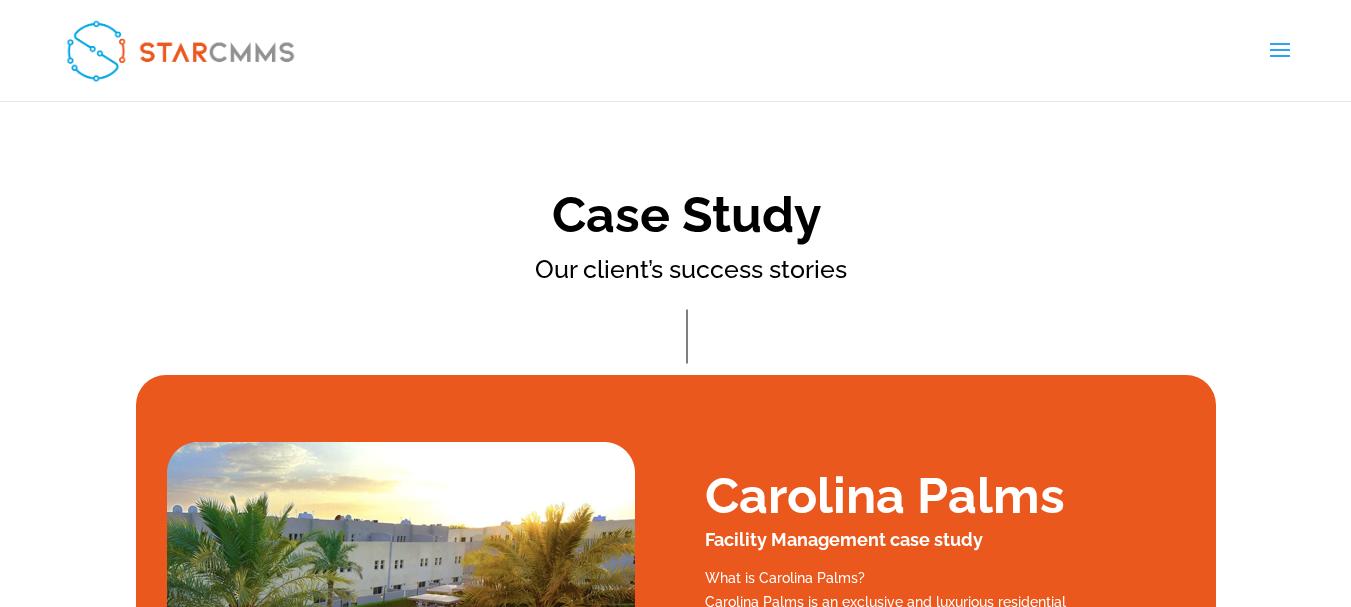 scroll, scrollTop: 0, scrollLeft: 0, axis: both 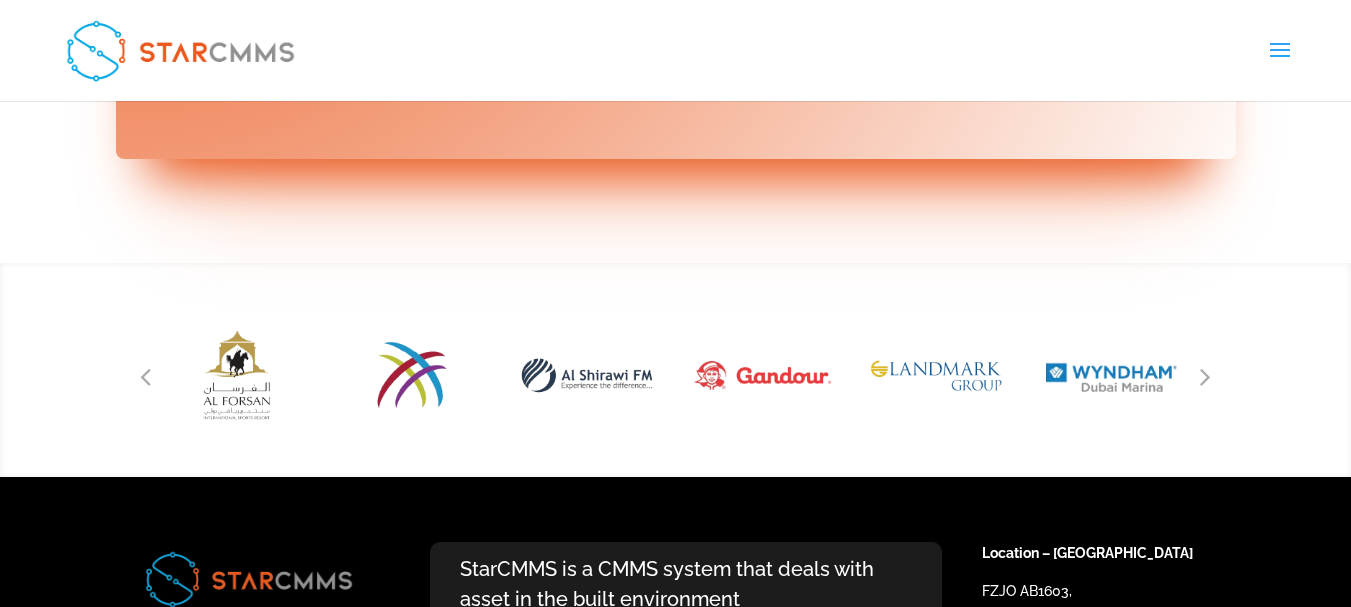click at bounding box center [1206, 376] 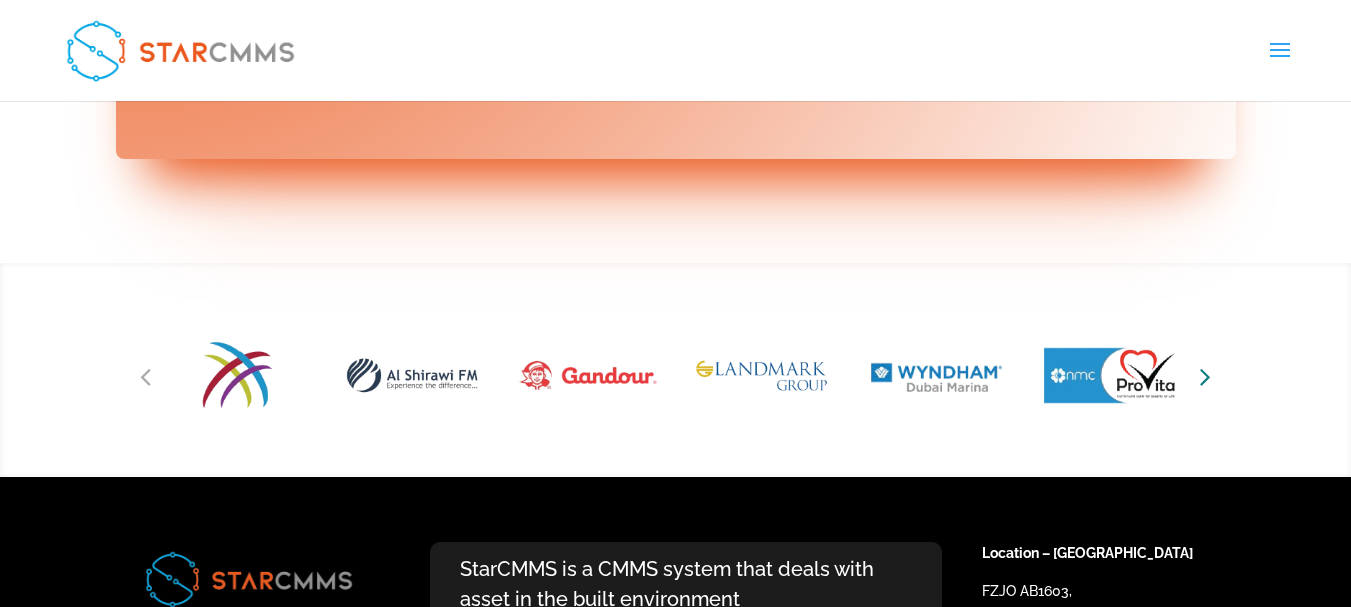 click at bounding box center [1205, 376] 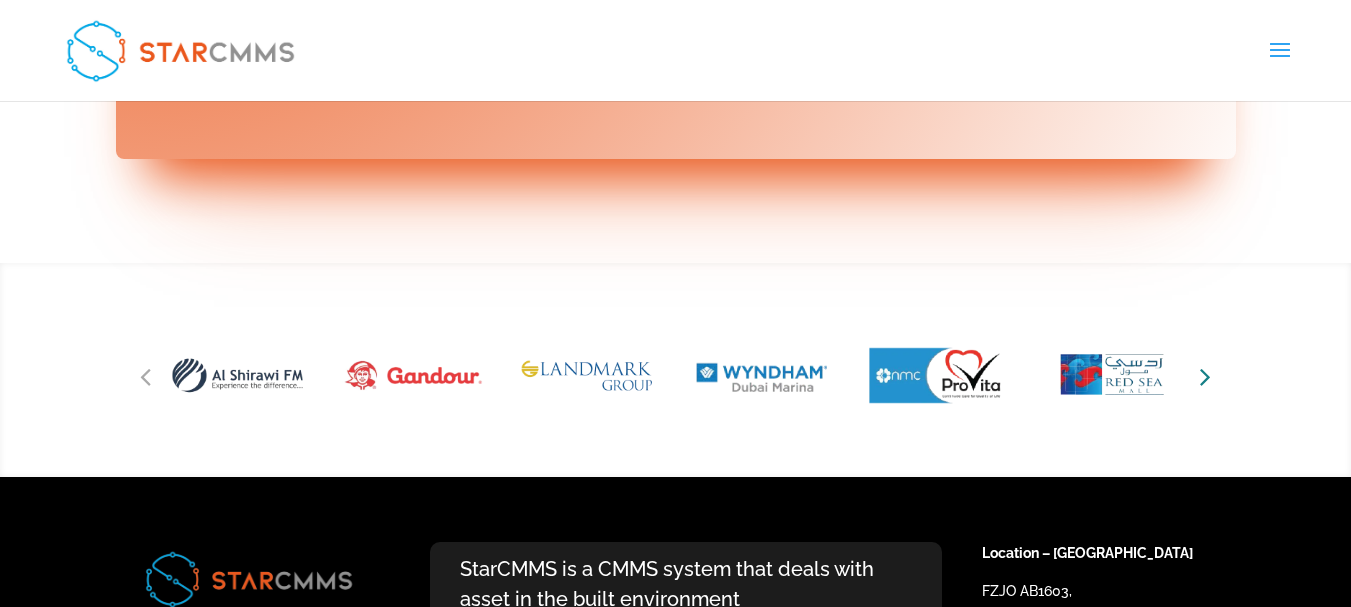 click at bounding box center (1205, 376) 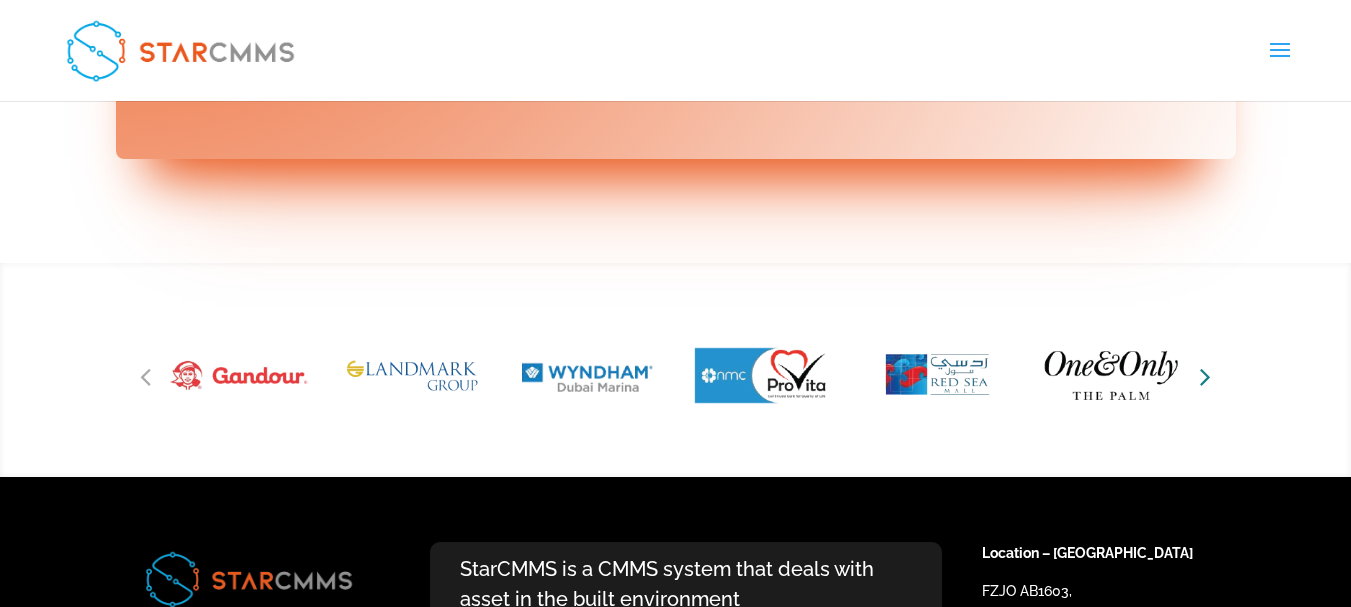 click at bounding box center (1205, 376) 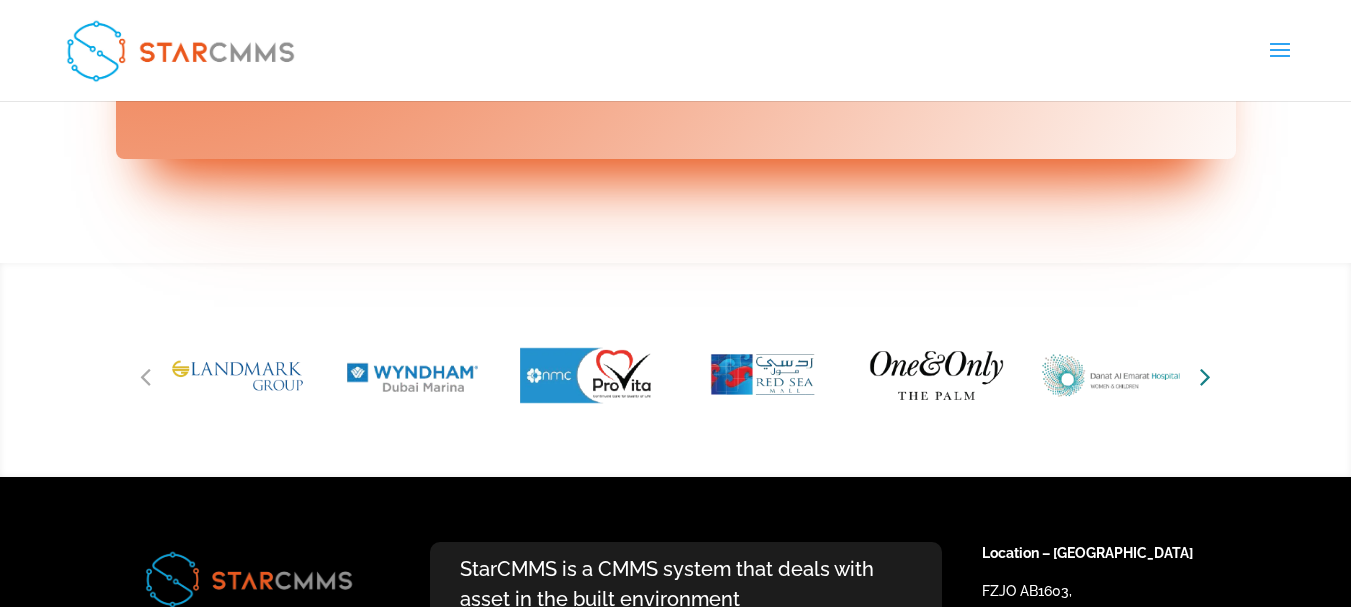 click at bounding box center [1205, 376] 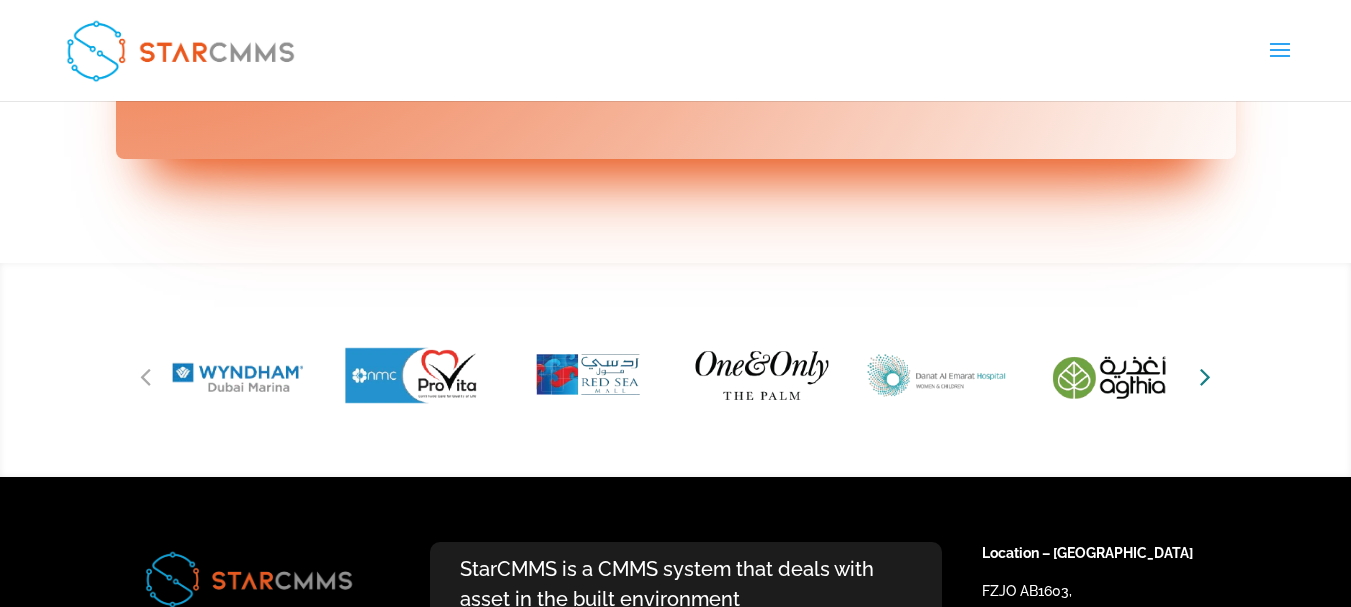 click at bounding box center [1205, 376] 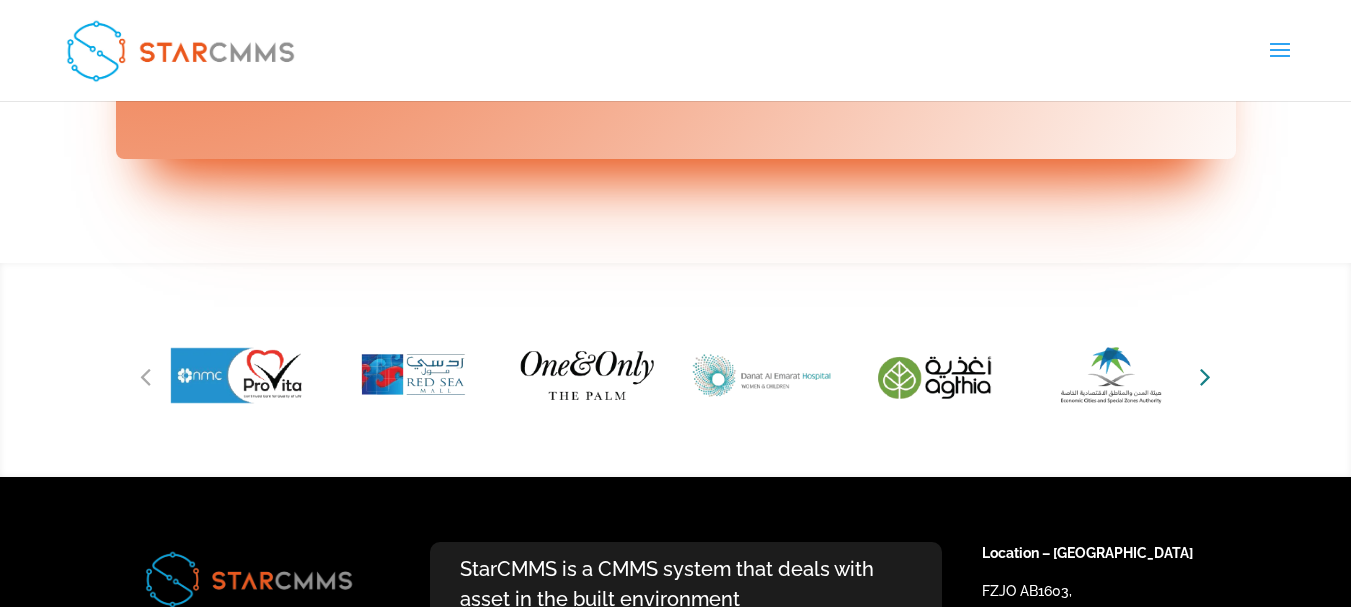 click at bounding box center (1205, 376) 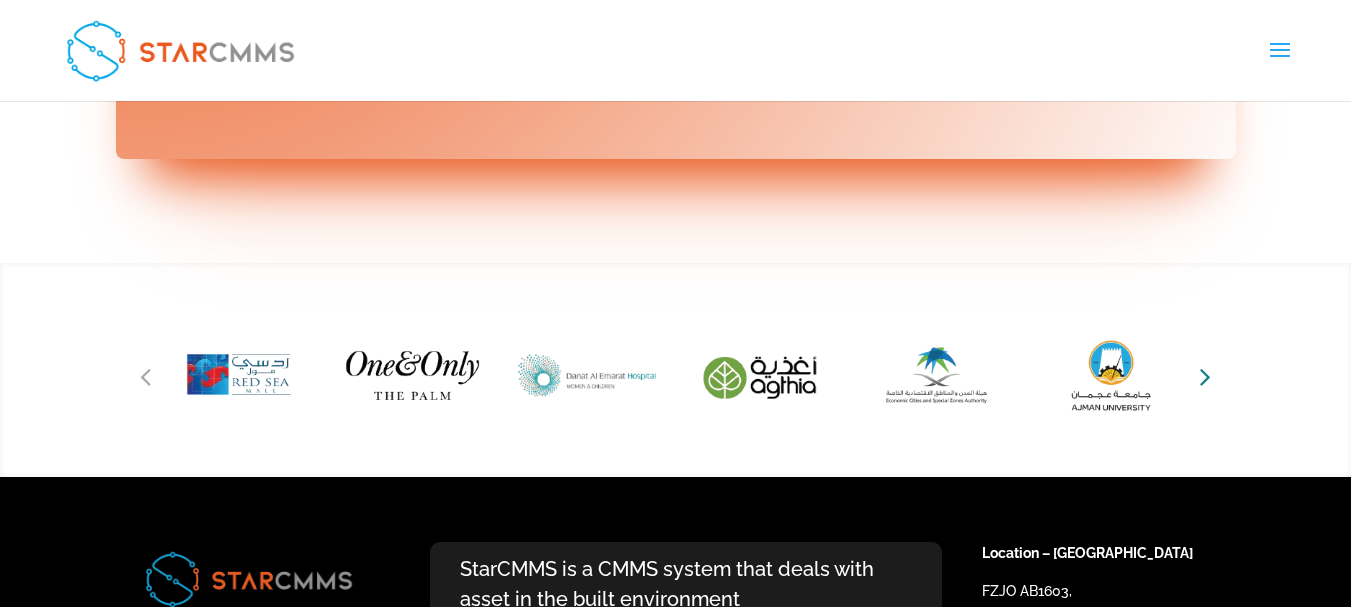 click at bounding box center [1205, 376] 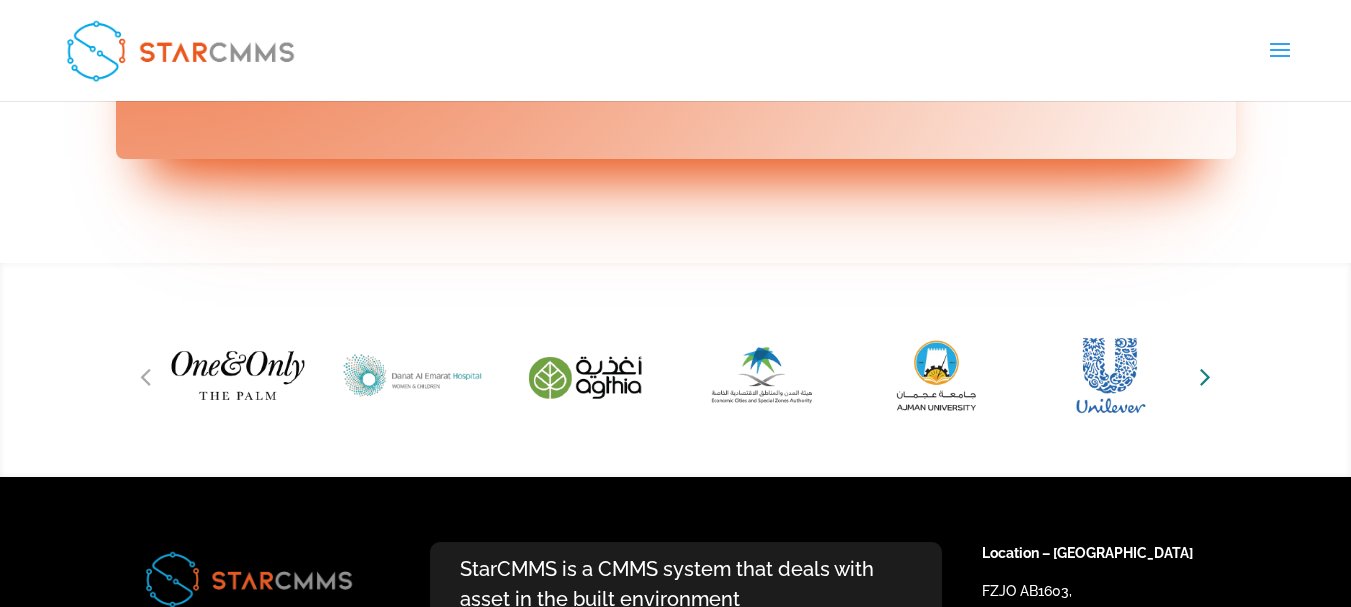 click at bounding box center (1205, 376) 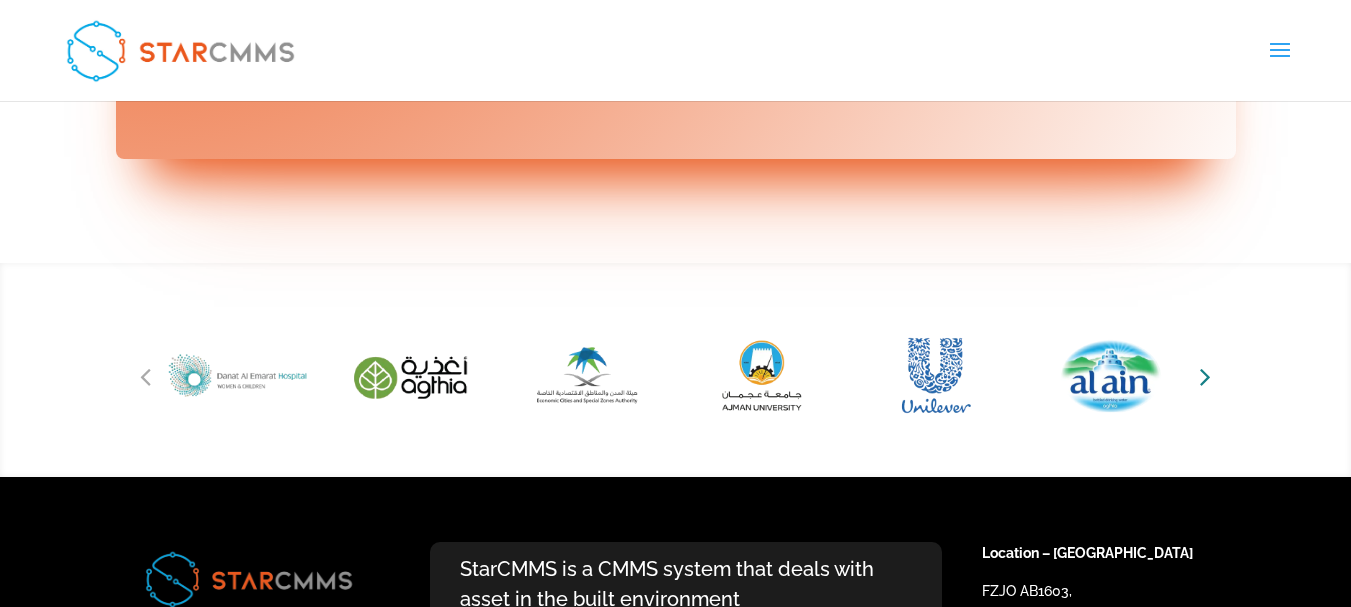 click at bounding box center [1205, 376] 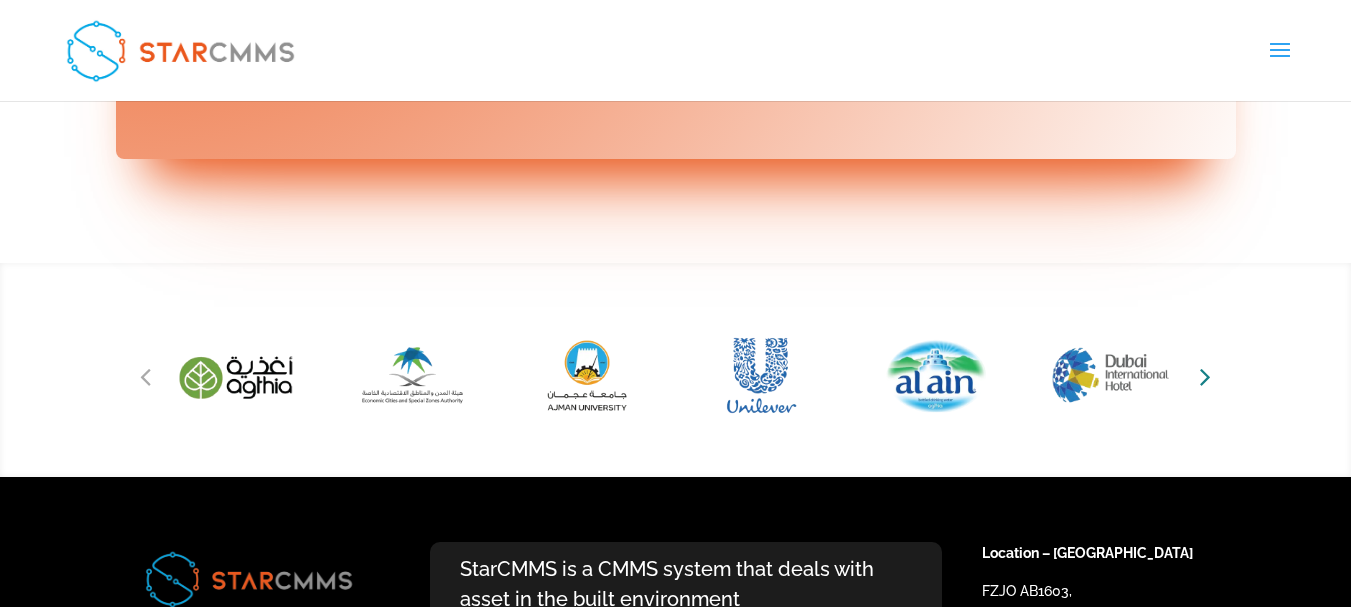 click at bounding box center (1205, 376) 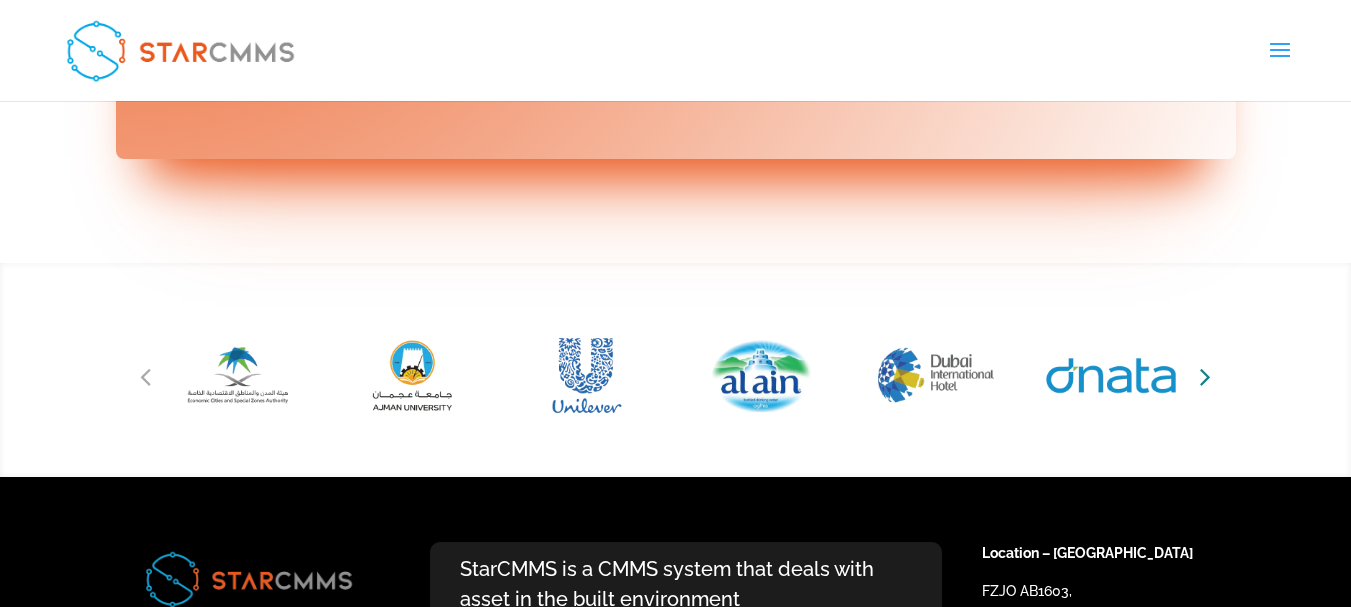 click at bounding box center [1205, 376] 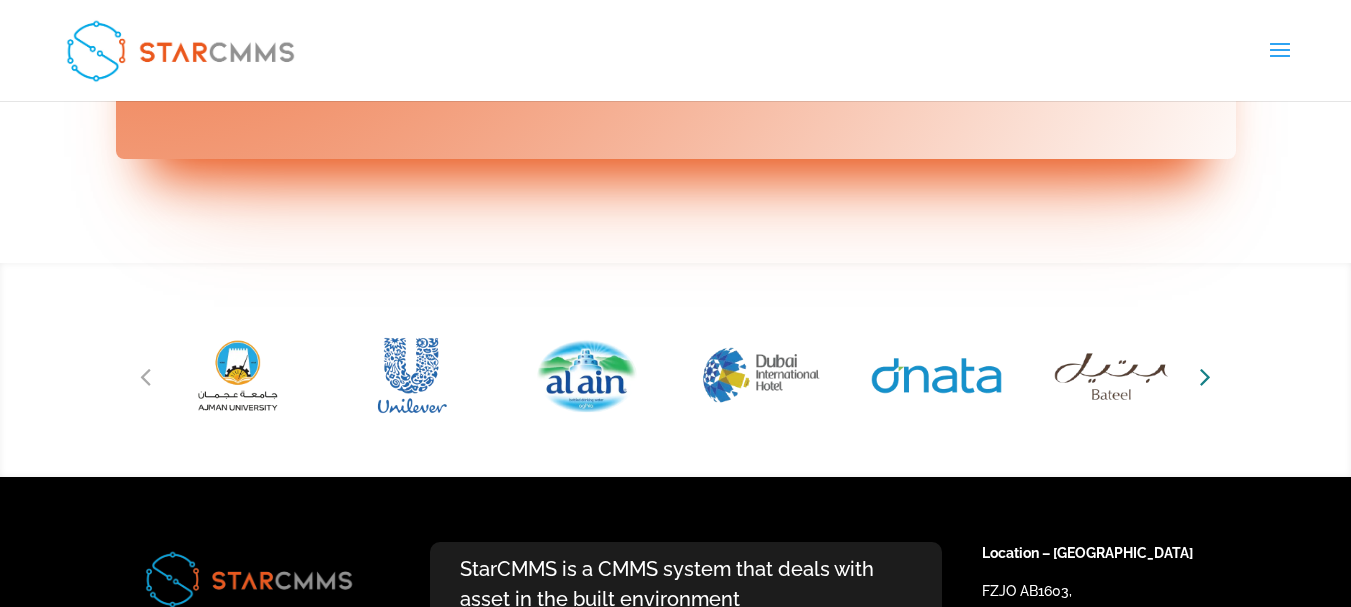 click at bounding box center [1205, 376] 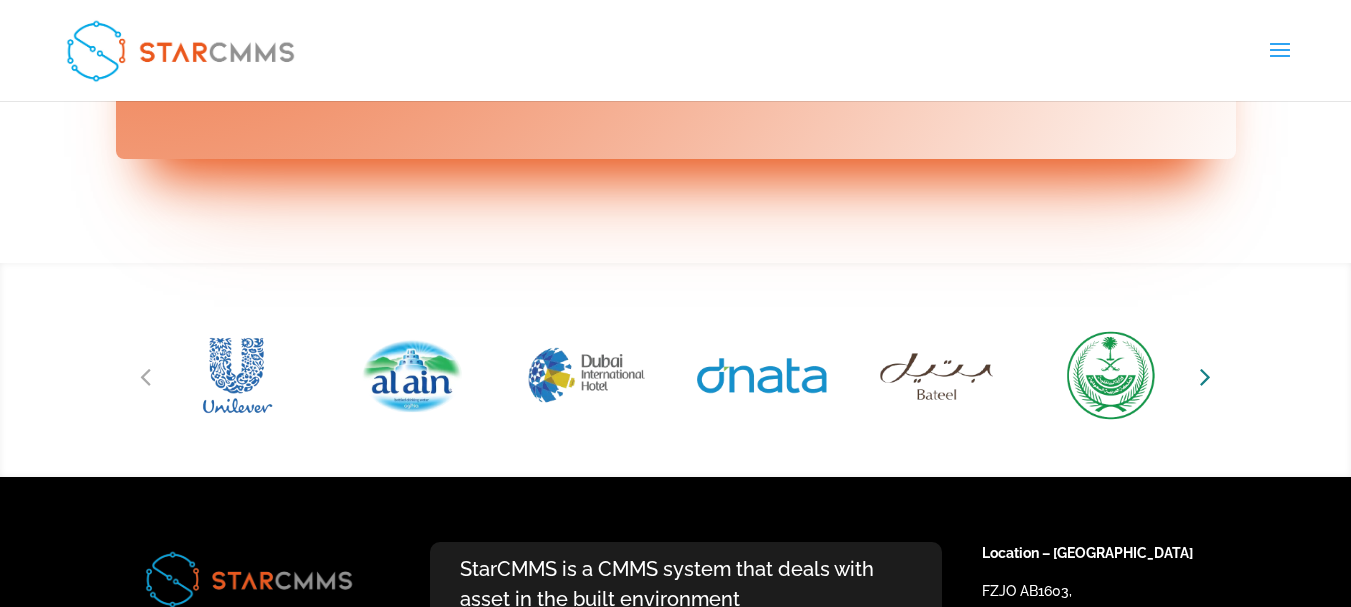 click at bounding box center (1205, 376) 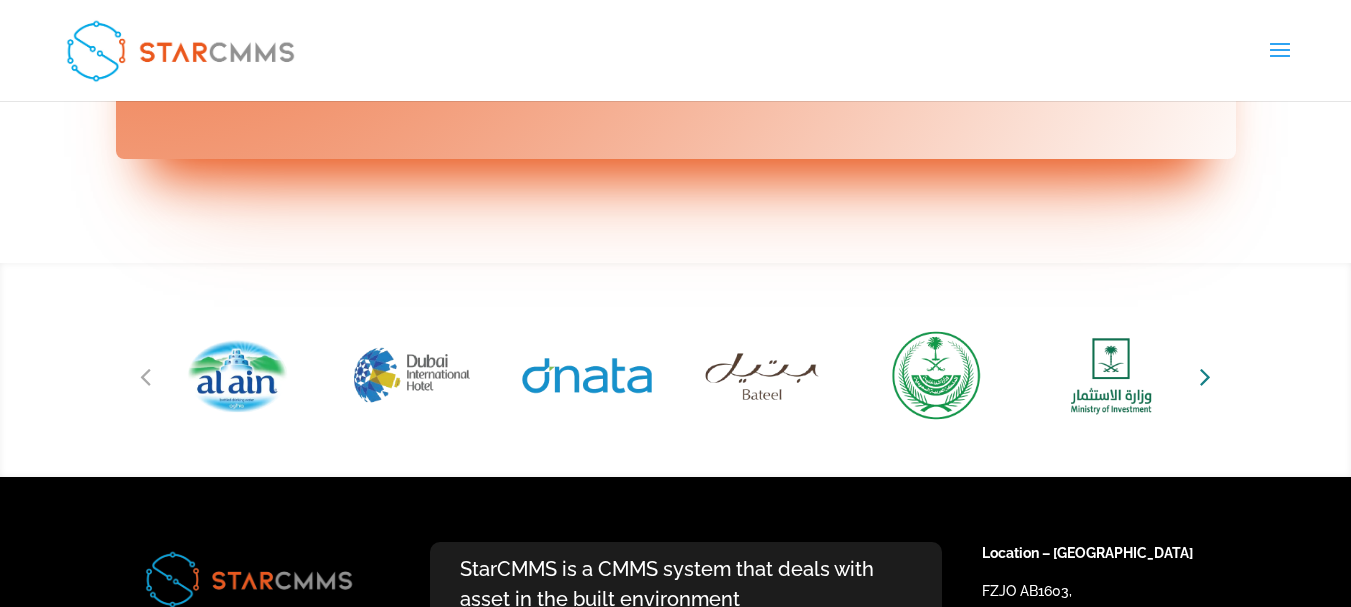 click at bounding box center (1205, 376) 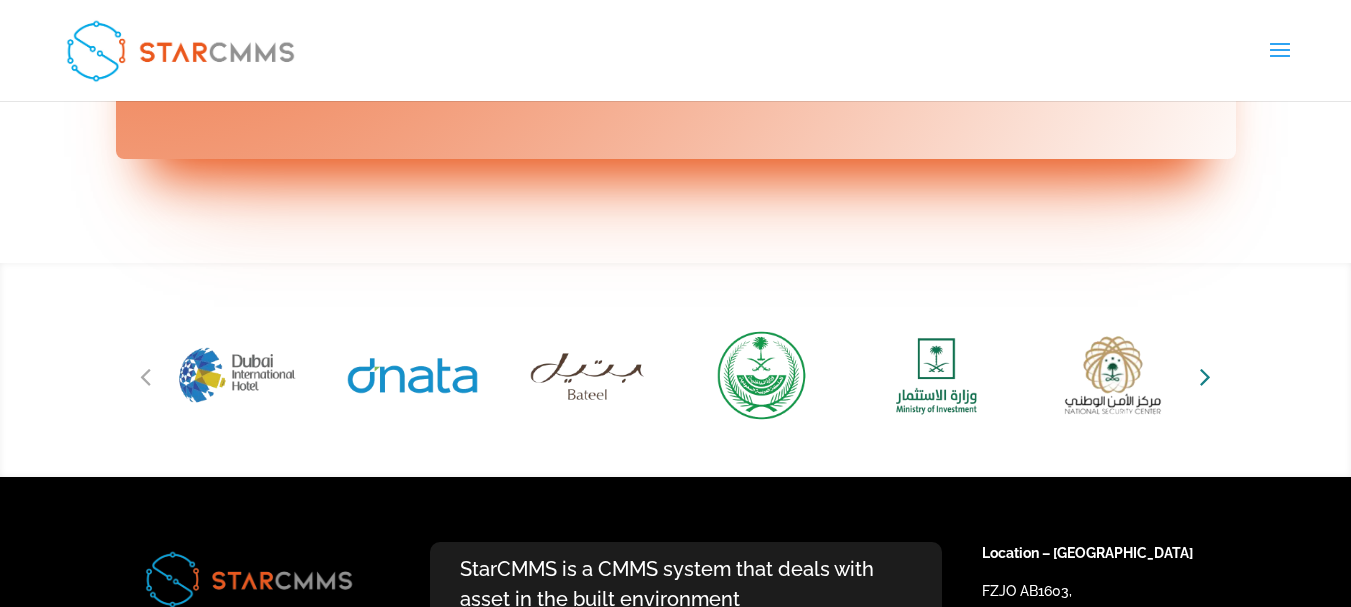 click at bounding box center [1205, 376] 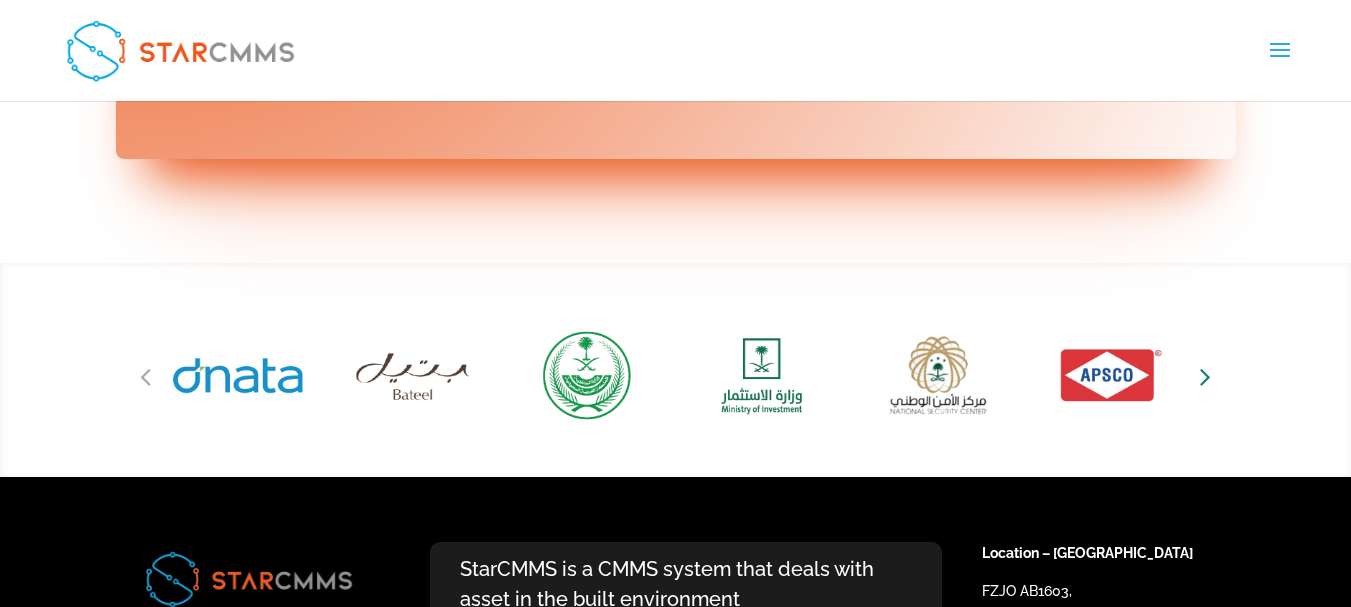 click at bounding box center [1205, 376] 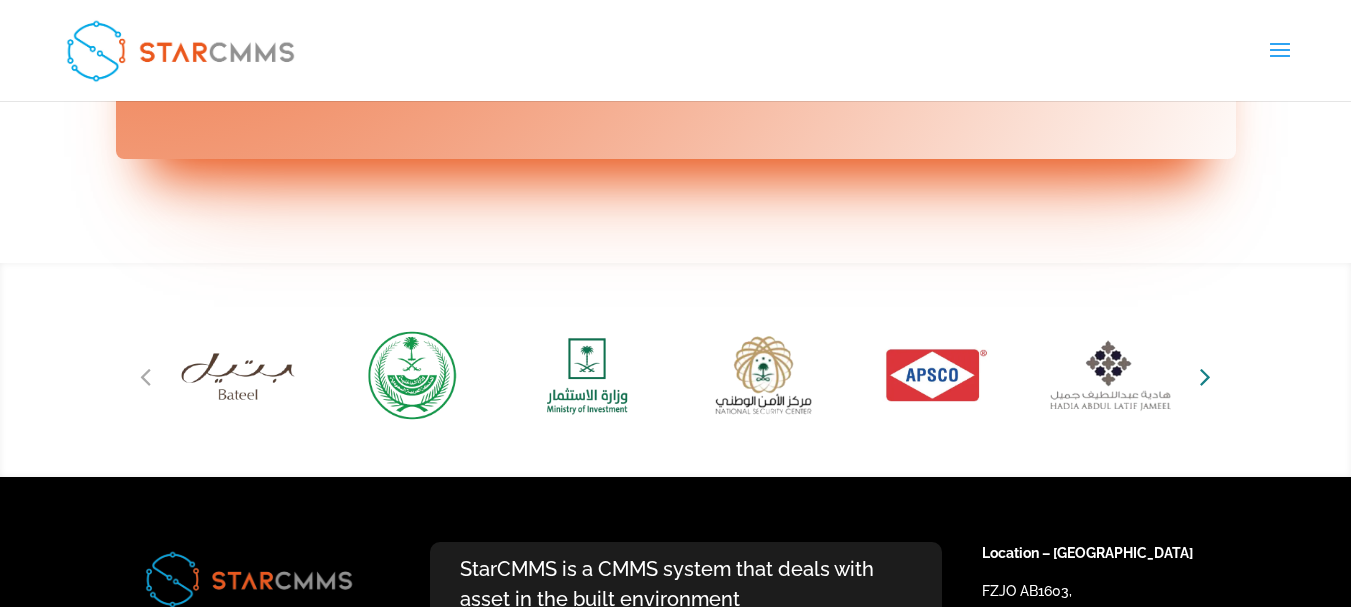click at bounding box center (1205, 376) 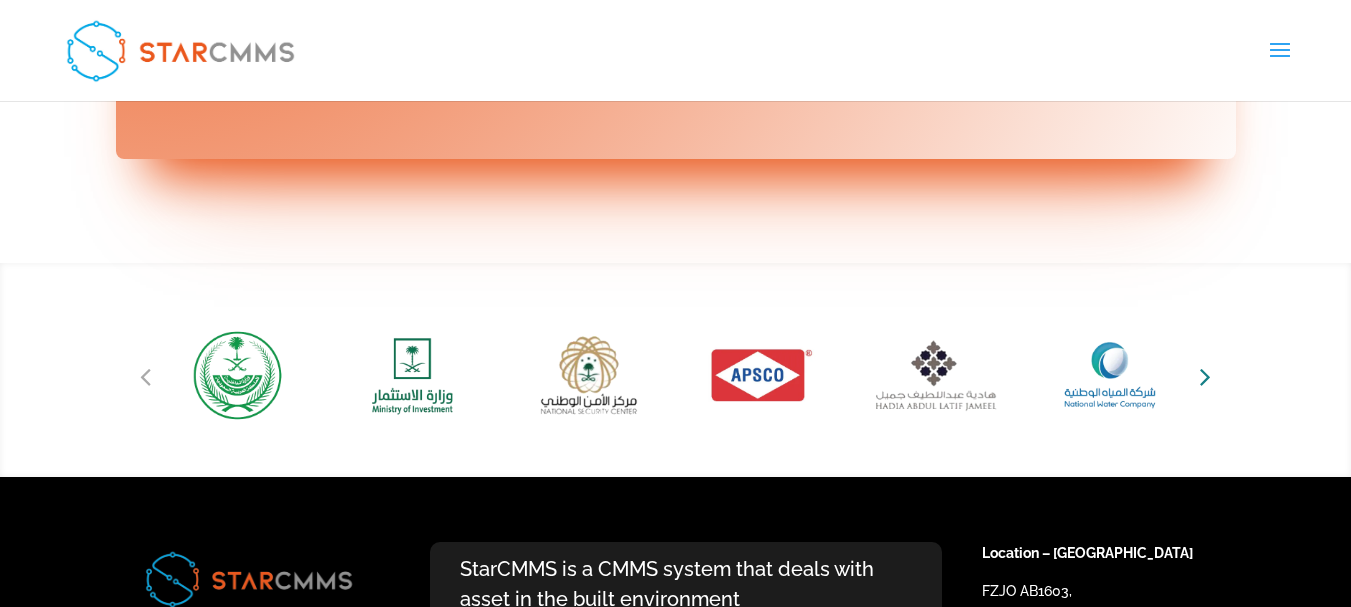 click at bounding box center [1205, 376] 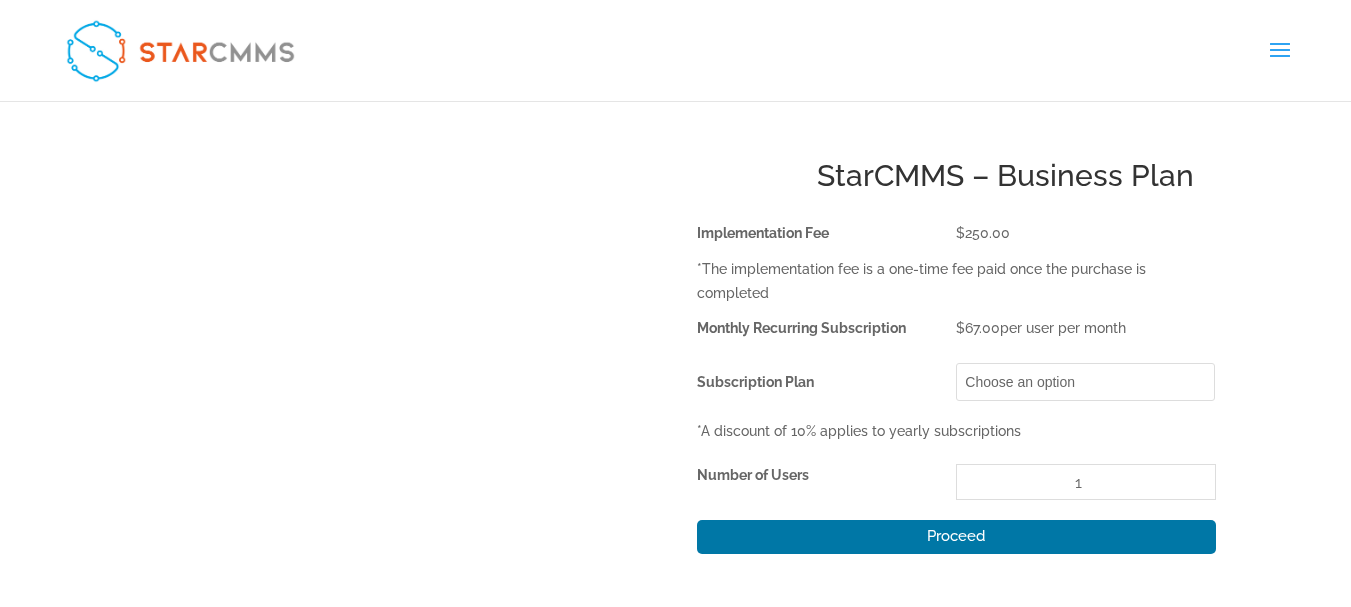 scroll, scrollTop: 0, scrollLeft: 0, axis: both 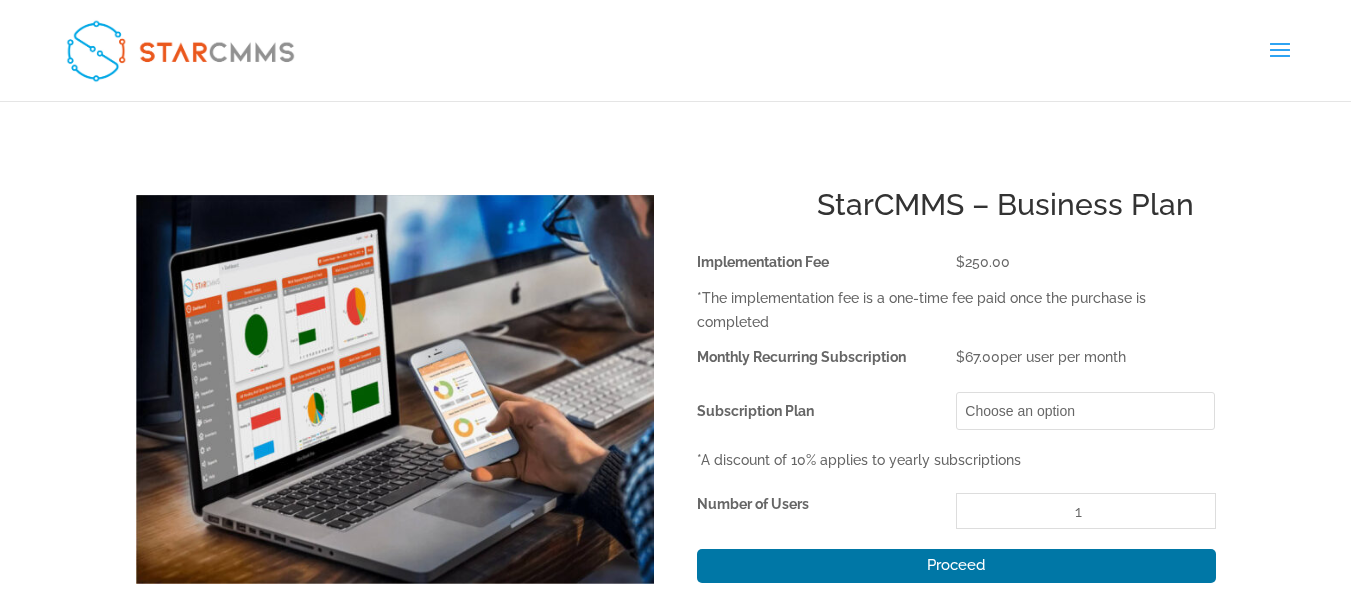 click on "Subscription Plan" 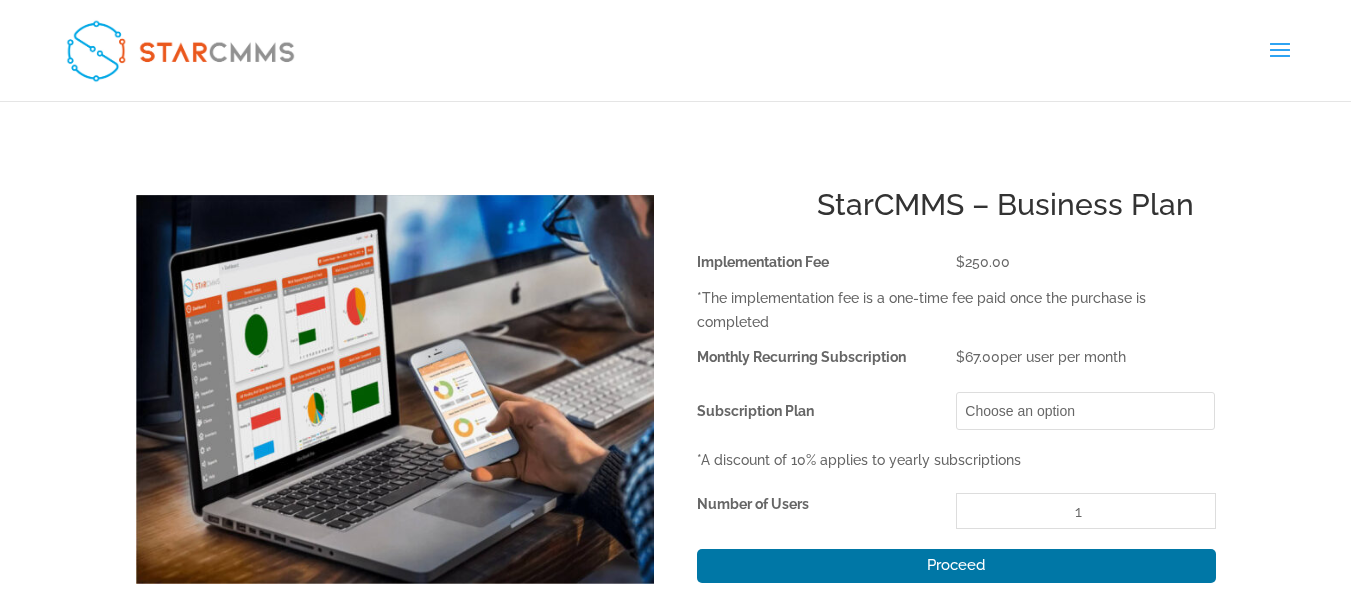click on "Choose an option Monthly Yearly" 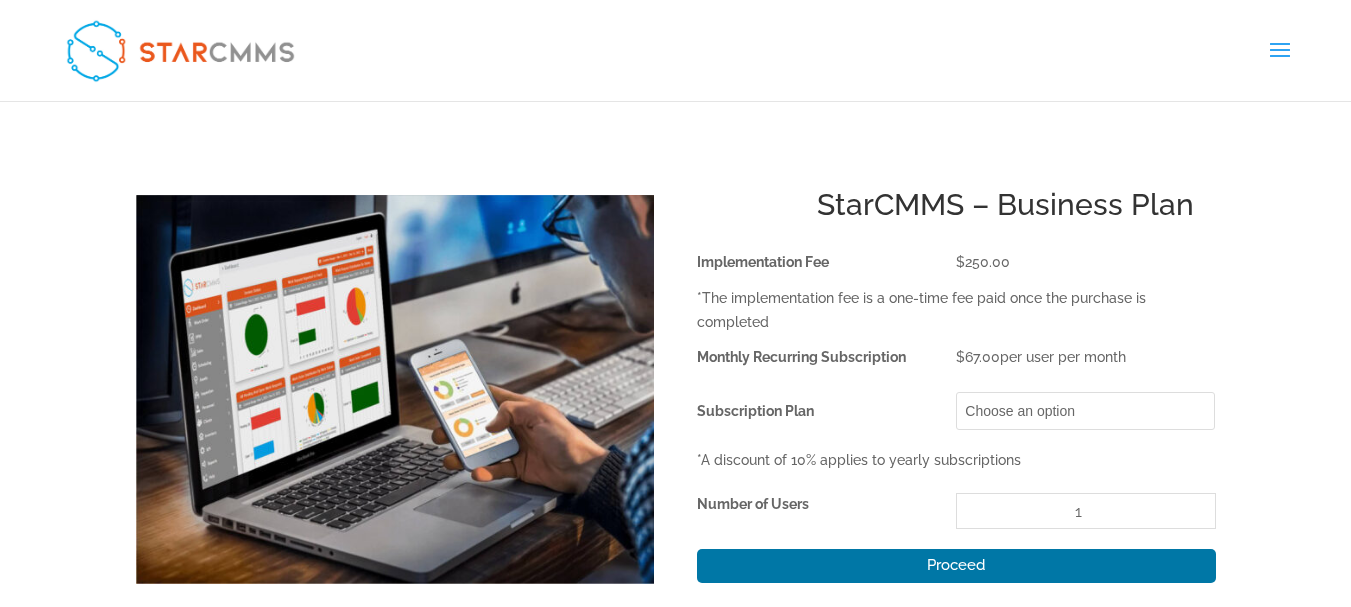 select on "Yearly" 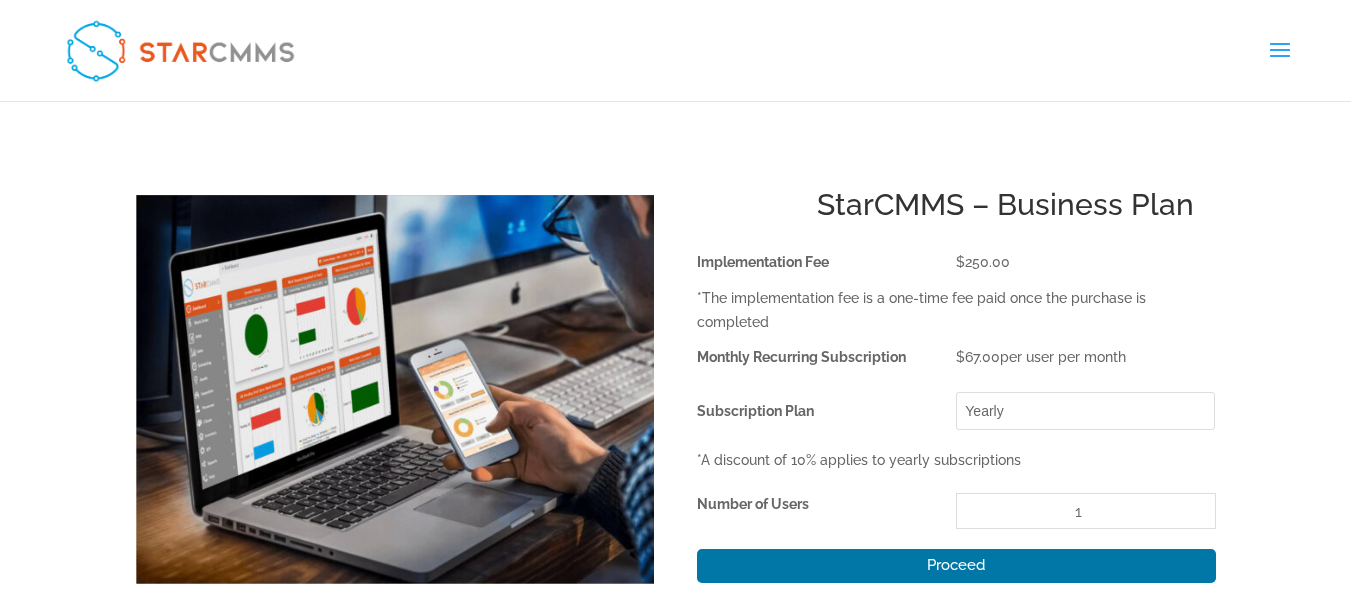 click on "Choose an option Monthly Yearly" 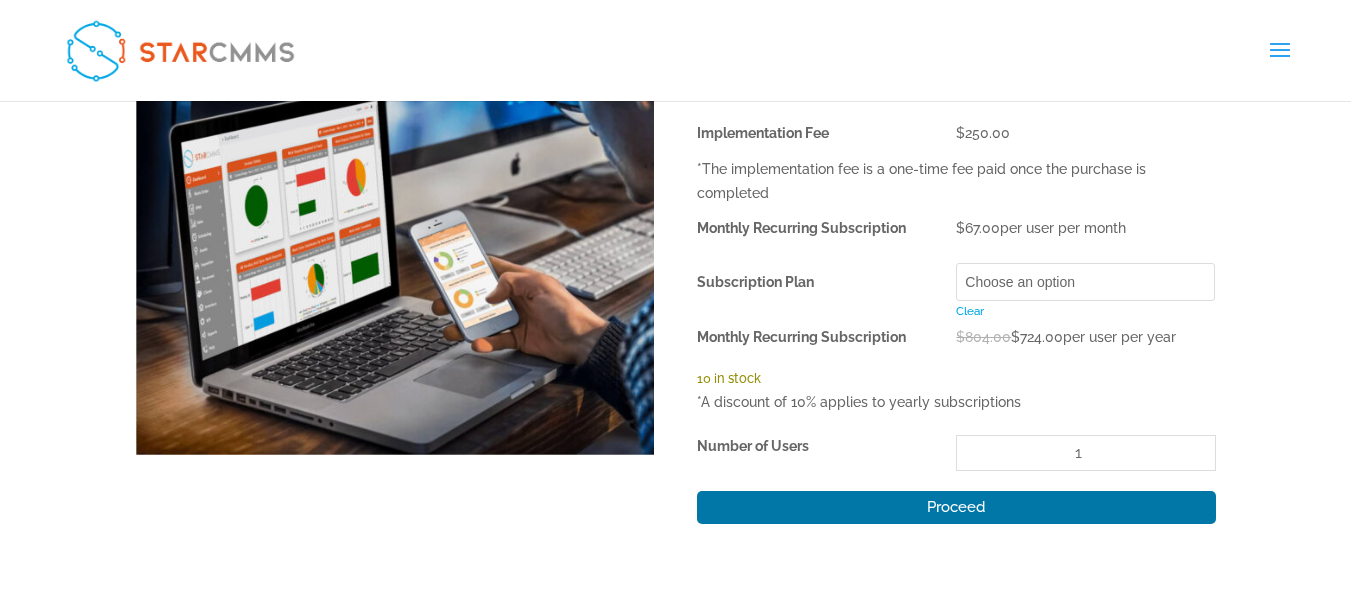 scroll, scrollTop: 178, scrollLeft: 0, axis: vertical 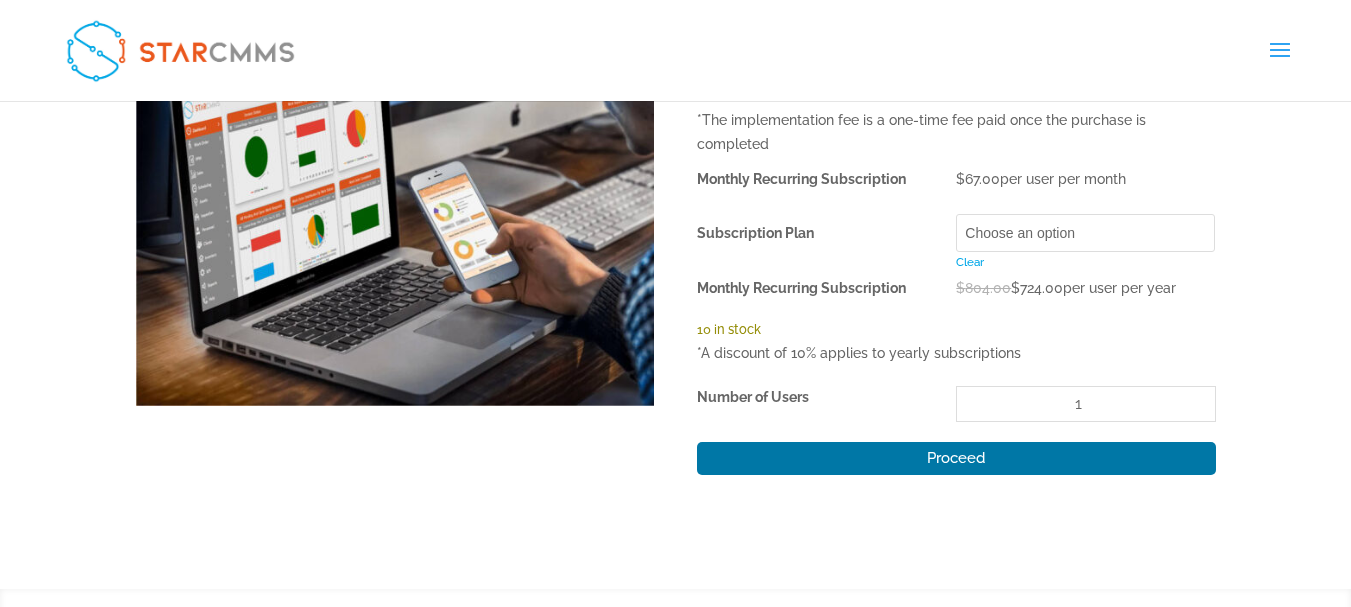 click on "1" 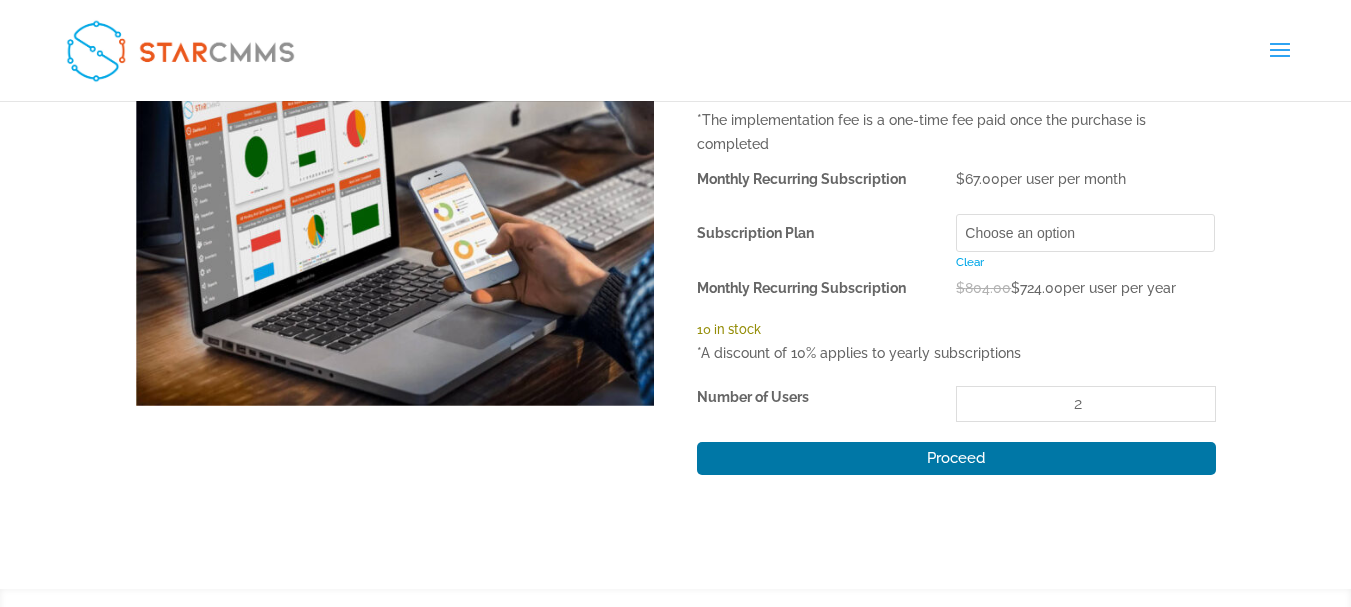 click on "2" 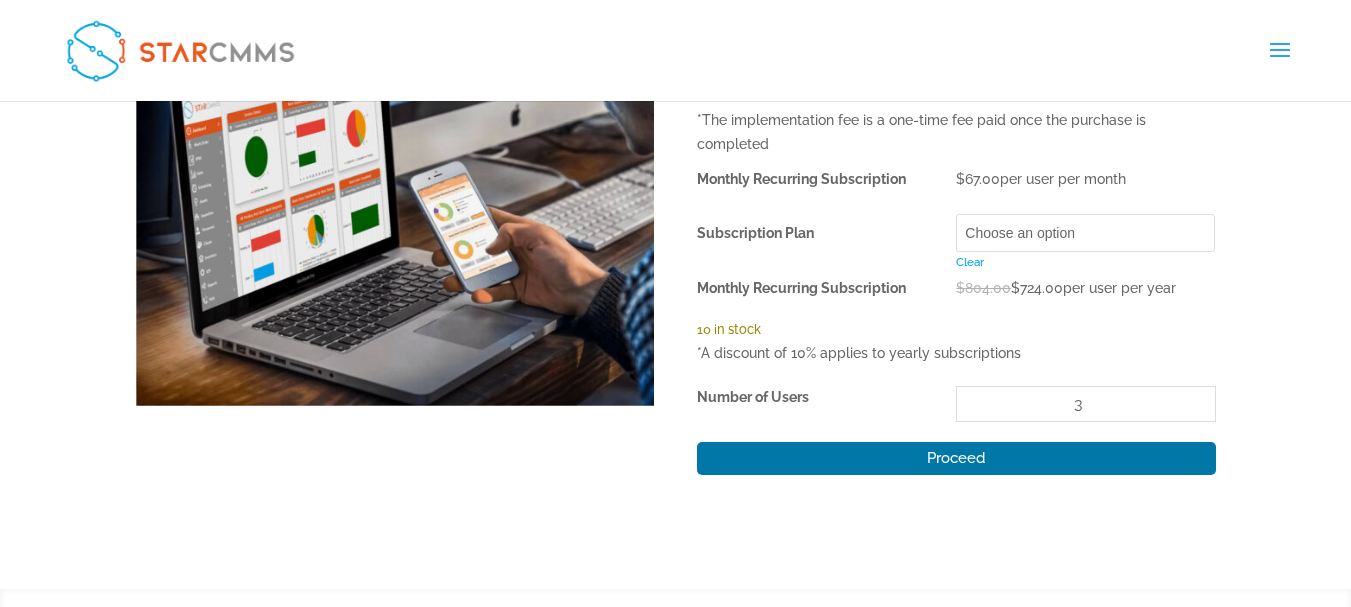 click on "3" 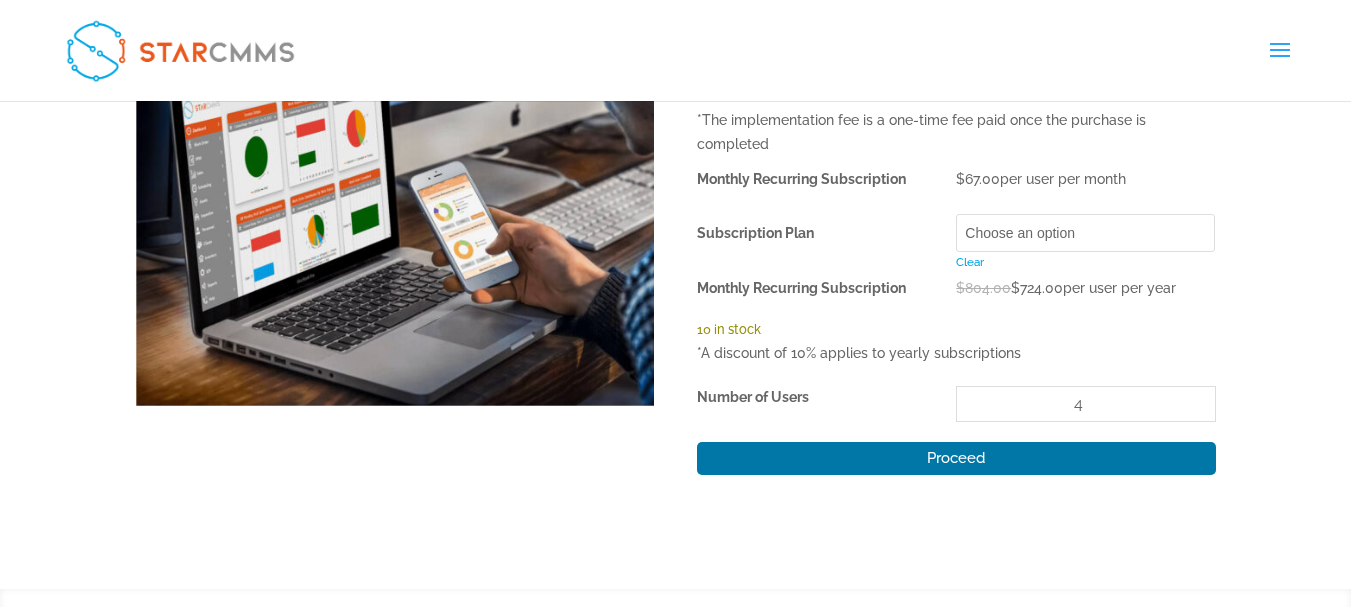 click on "4" 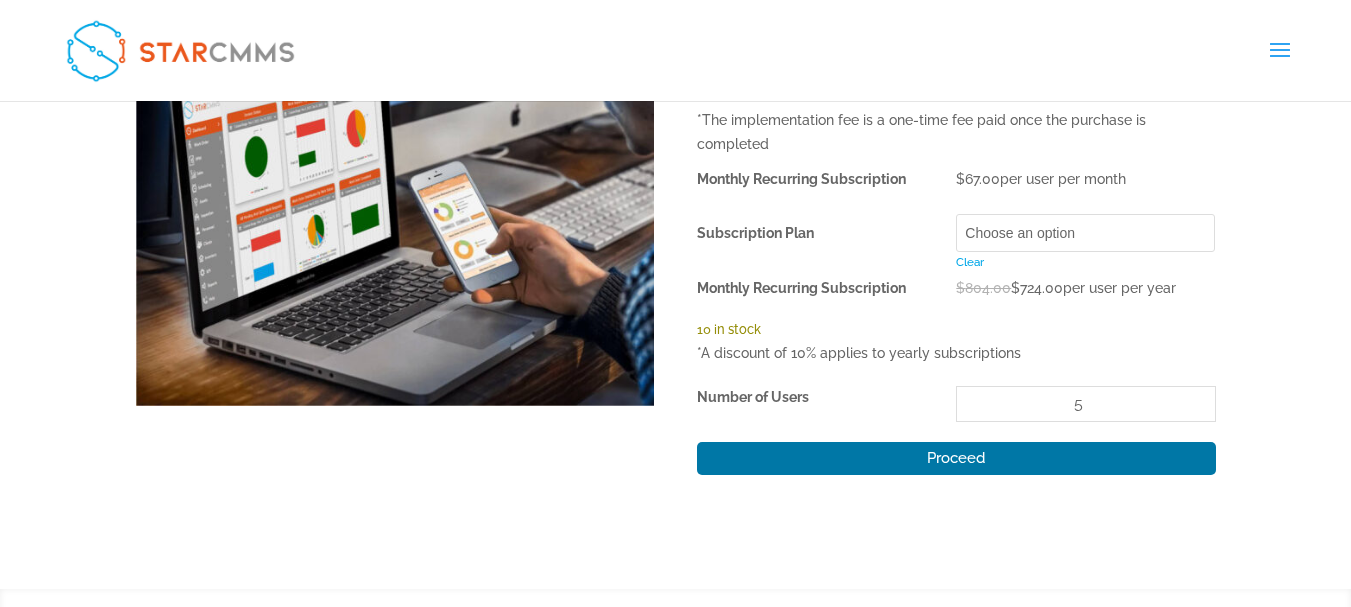 type on "5" 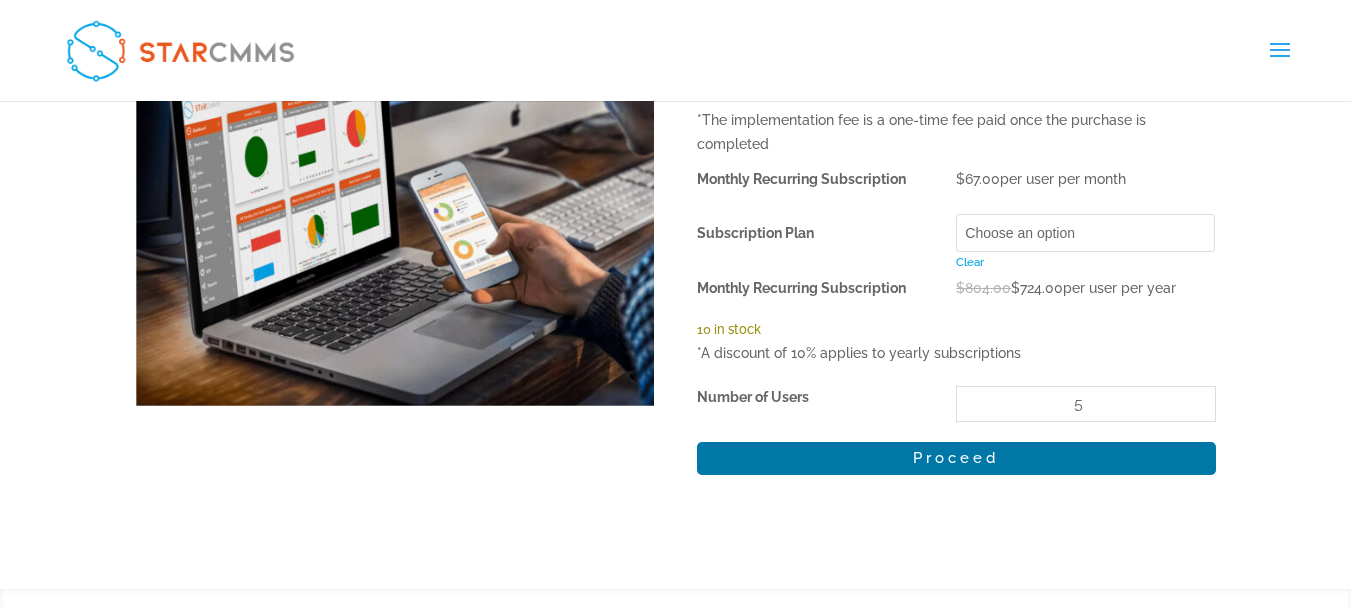 click on "Proceed" 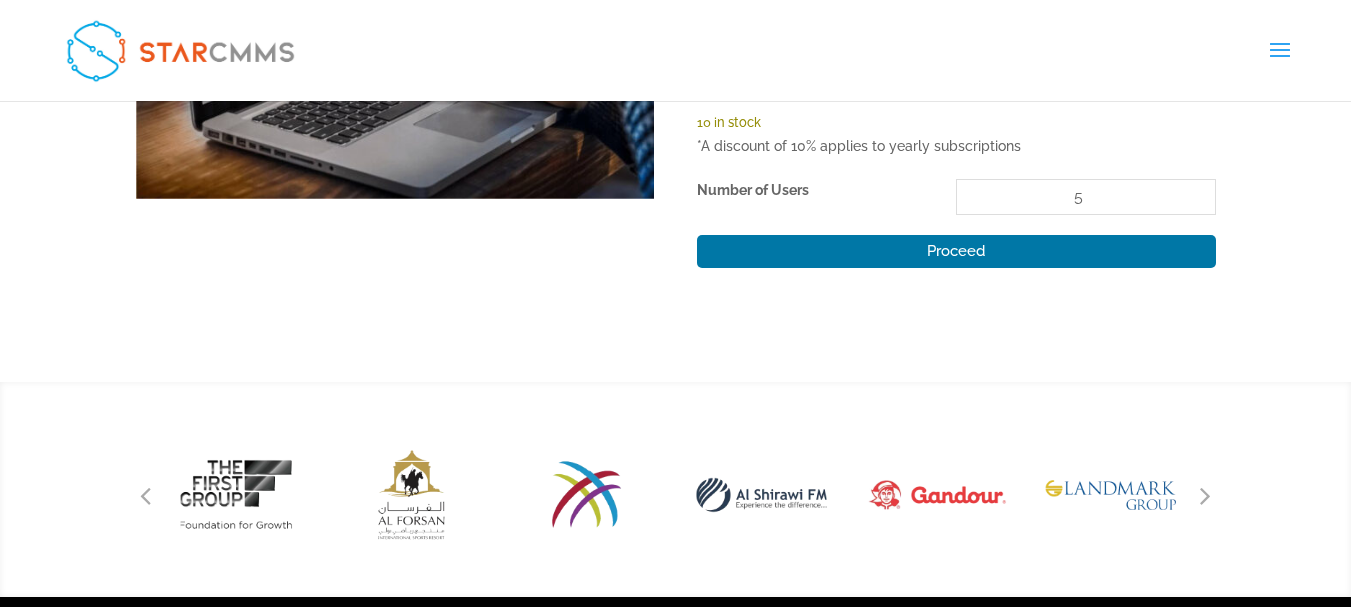 scroll, scrollTop: 404, scrollLeft: 0, axis: vertical 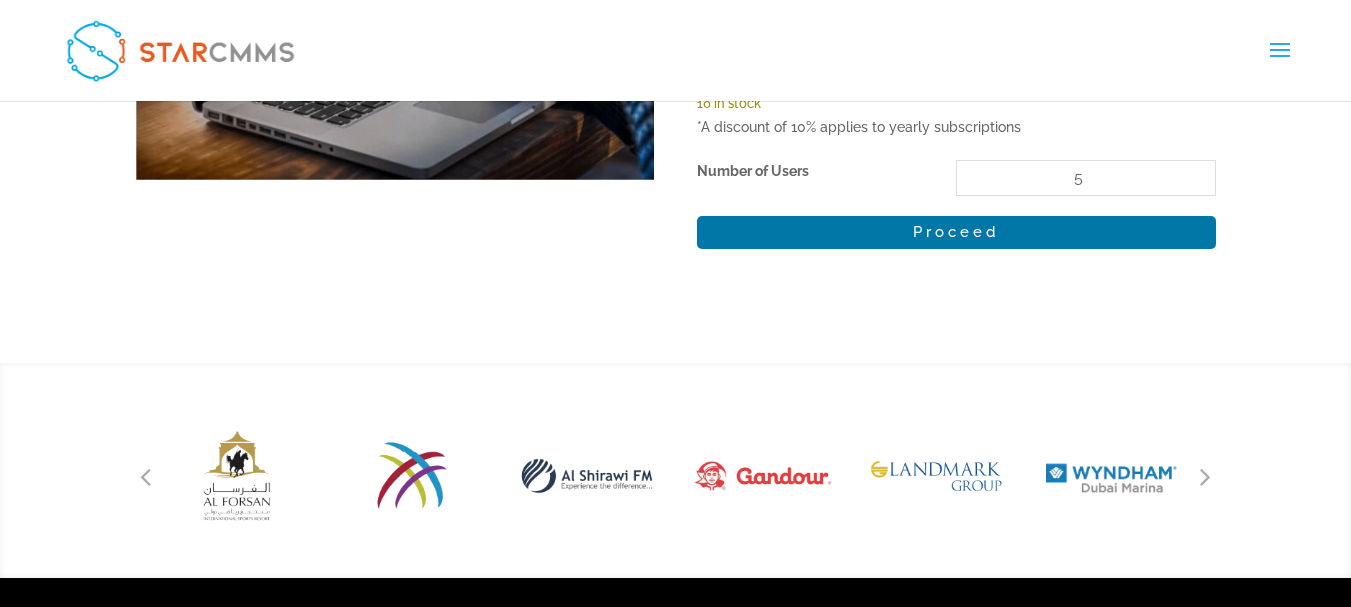 click on "Proceed" 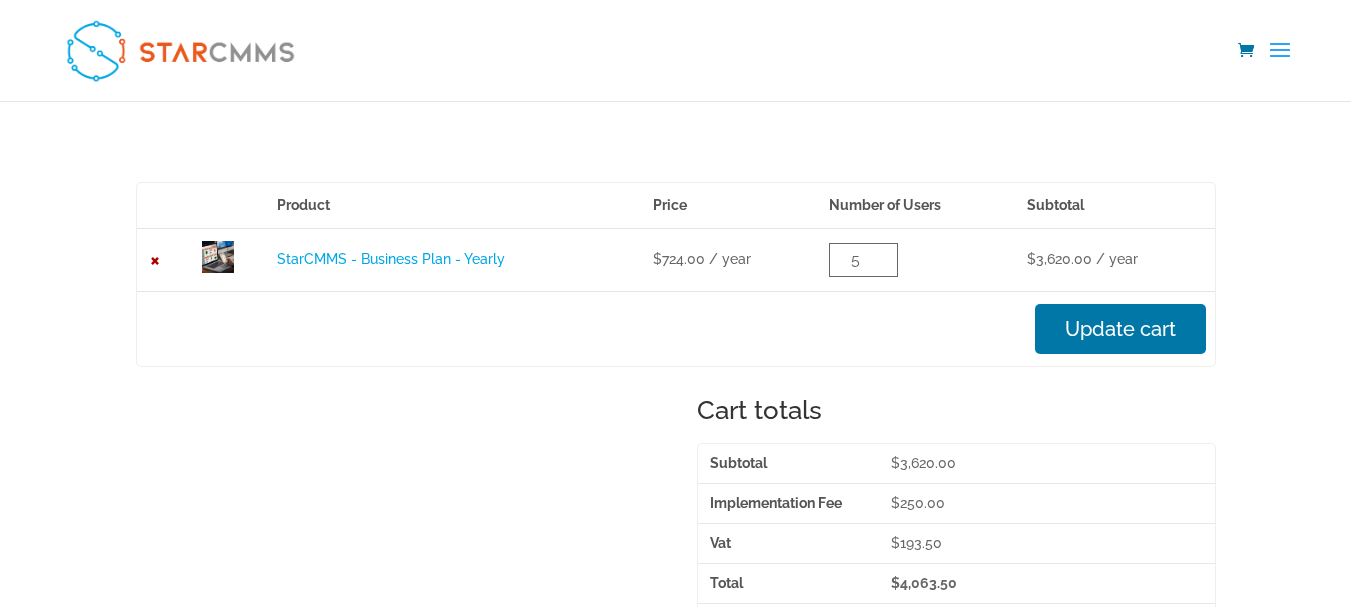 scroll, scrollTop: 0, scrollLeft: 0, axis: both 